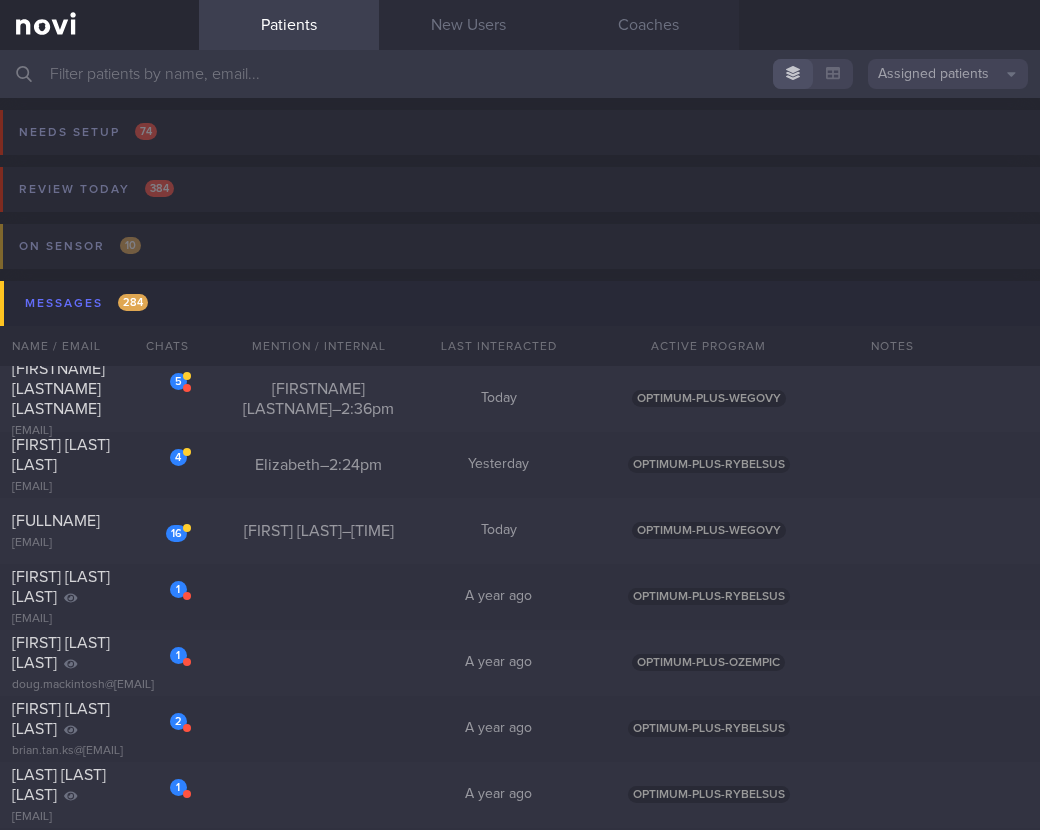 scroll, scrollTop: 0, scrollLeft: 0, axis: both 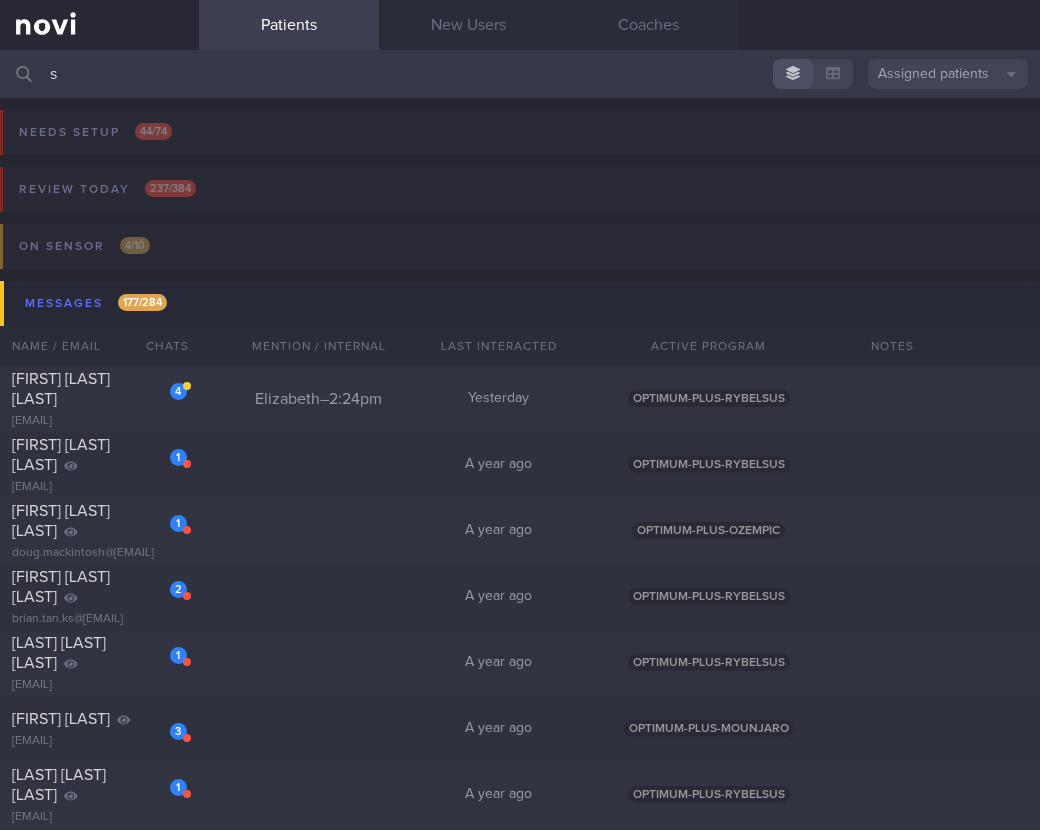 type 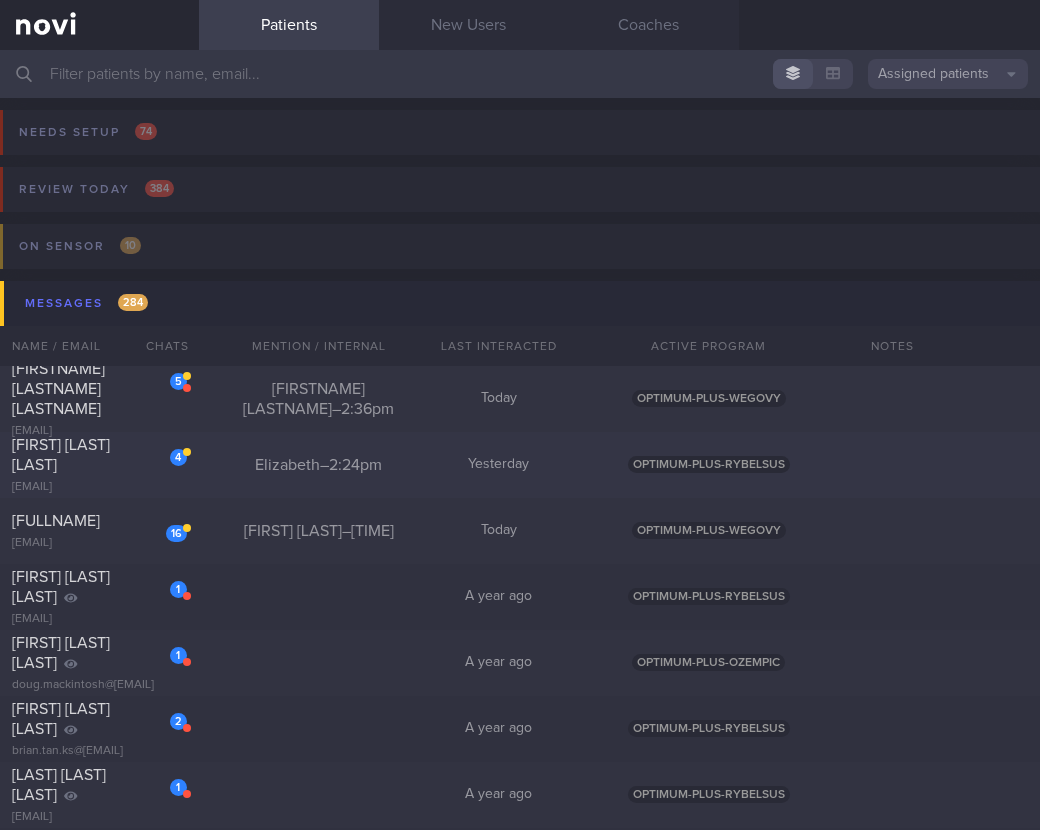 click on "4
[FIRST] [LAST] [LAST]
[EMAIL]
Elizabeth  –  2:24pm
Yesterday
OPTIMUM-PLUS-RYBELSUS" 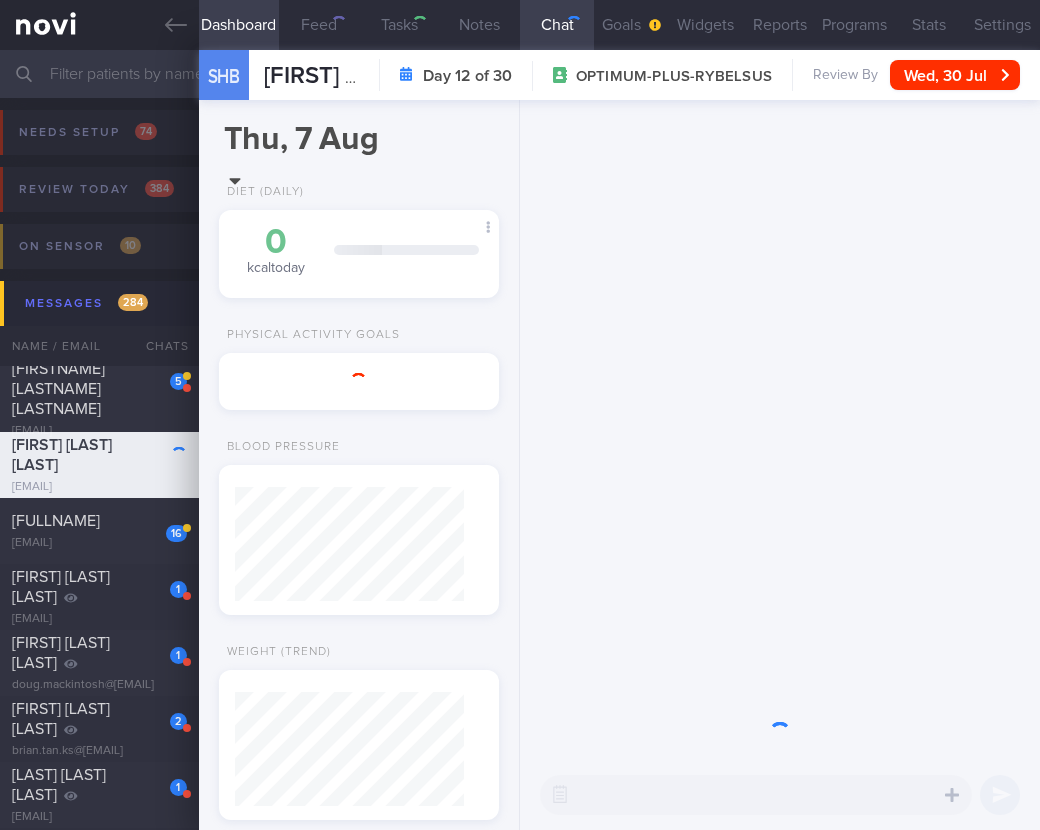 scroll, scrollTop: 999886, scrollLeft: 999770, axis: both 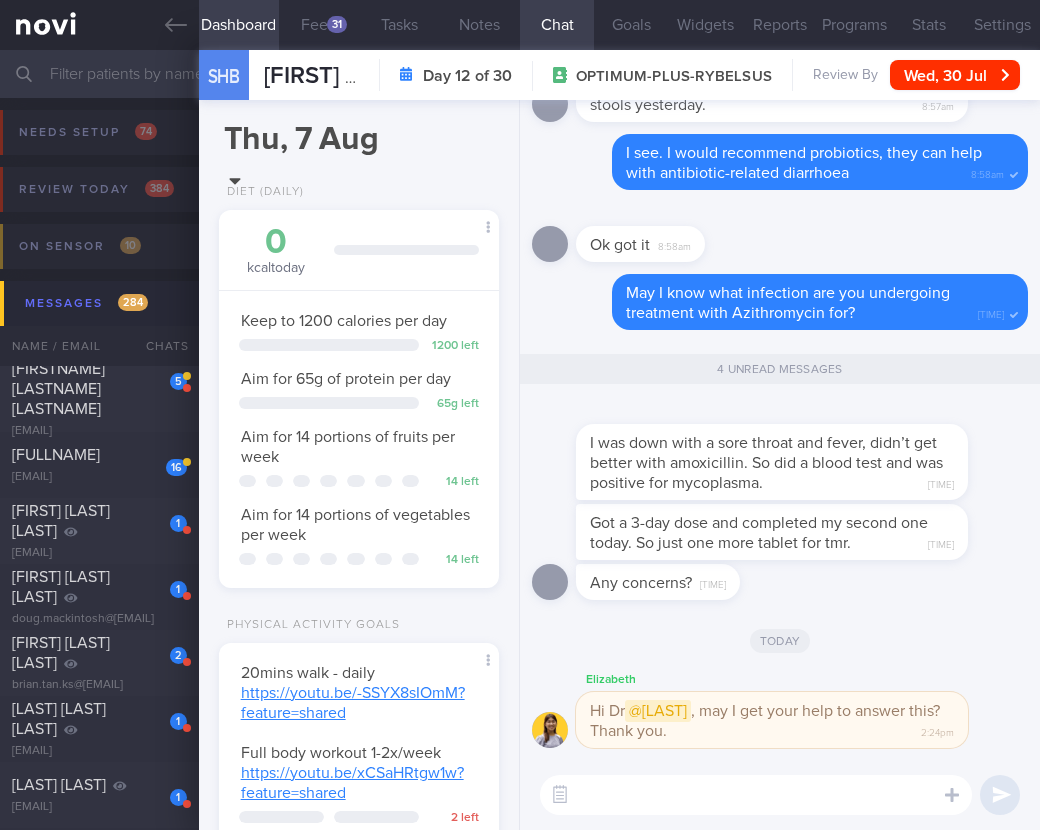 click at bounding box center [756, 795] 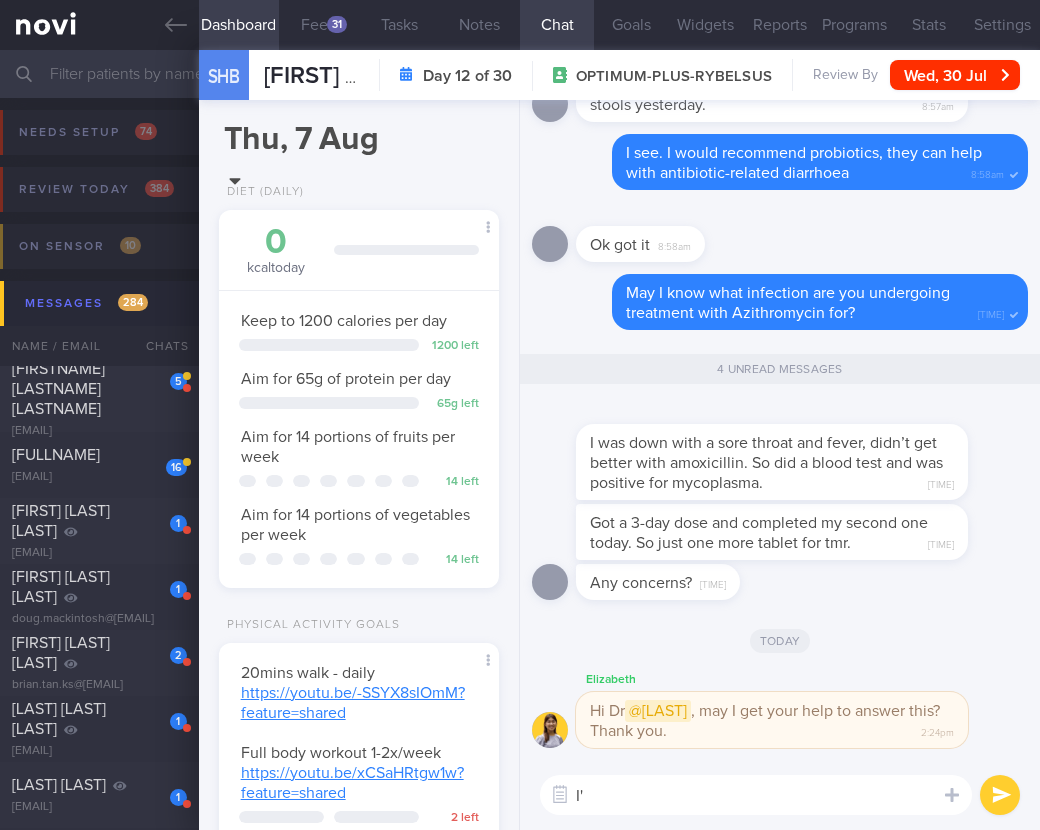 type on "I" 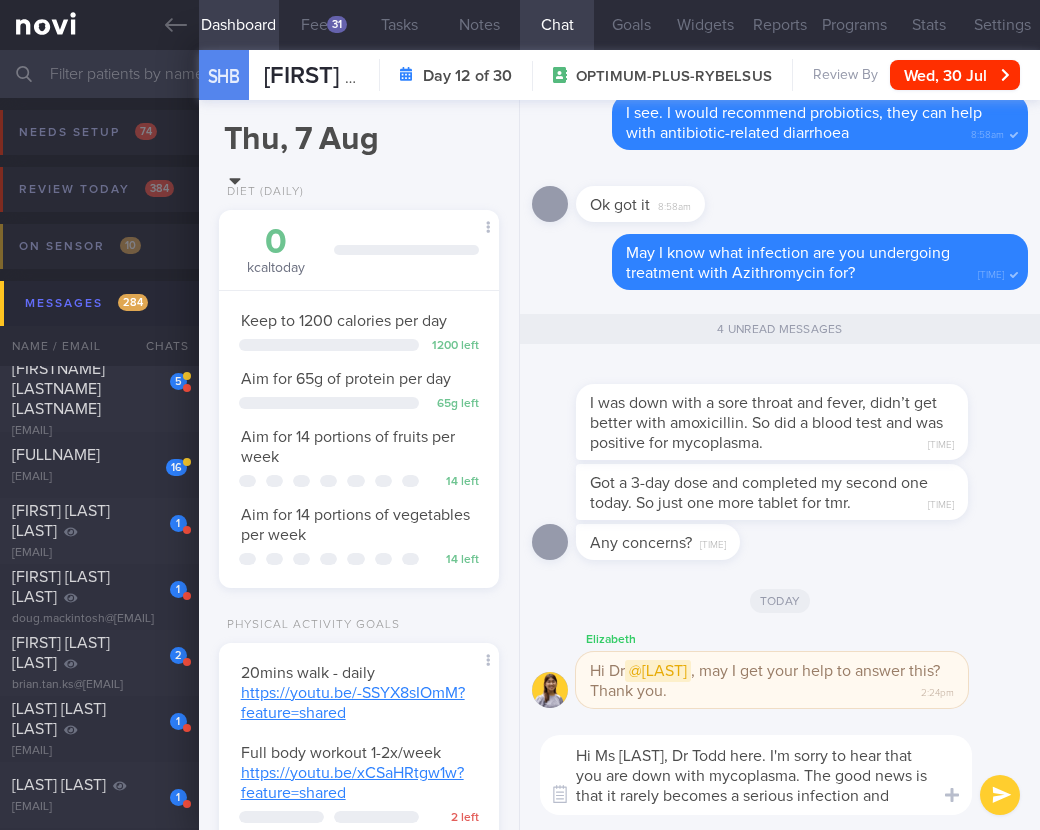 scroll, scrollTop: 0, scrollLeft: 0, axis: both 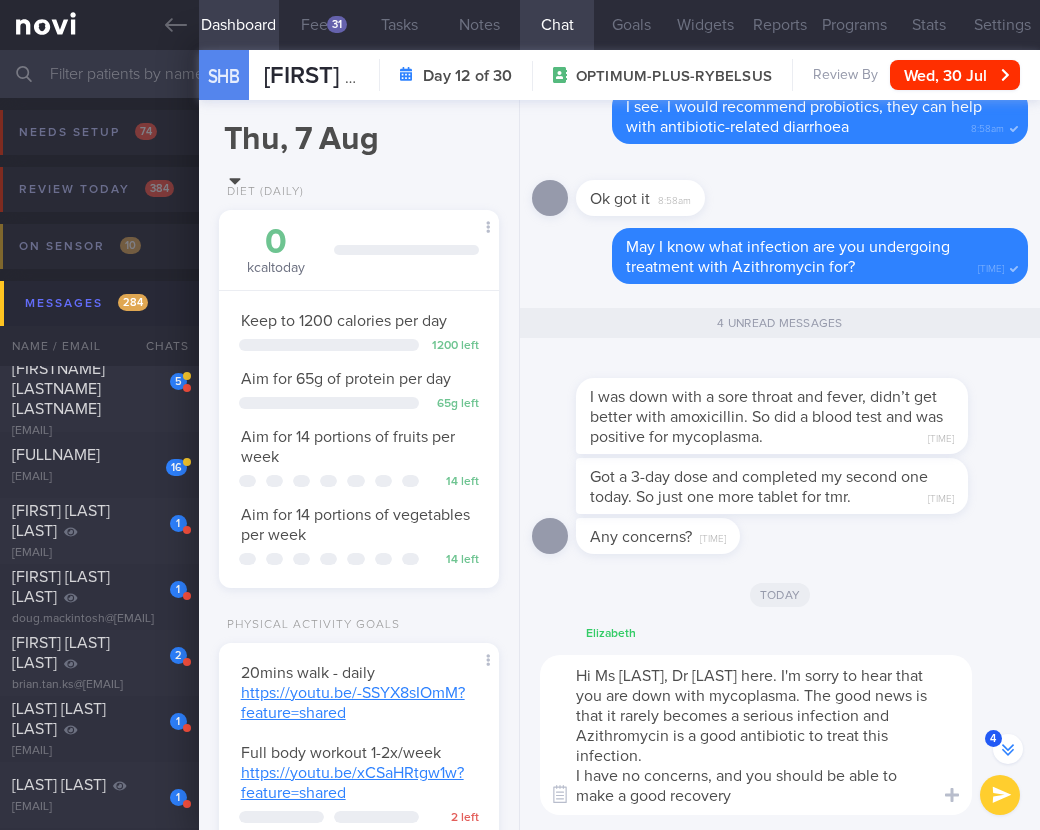 type on "Hi Ms [LAST], Dr [LAST] here. I'm sorry to hear that you are down with mycoplasma. The good news is that it rarely becomes a serious infection and Azithromycin is a good antibiotic to treat this infection.
I have no concerns, and you should be able to make a good recovery." 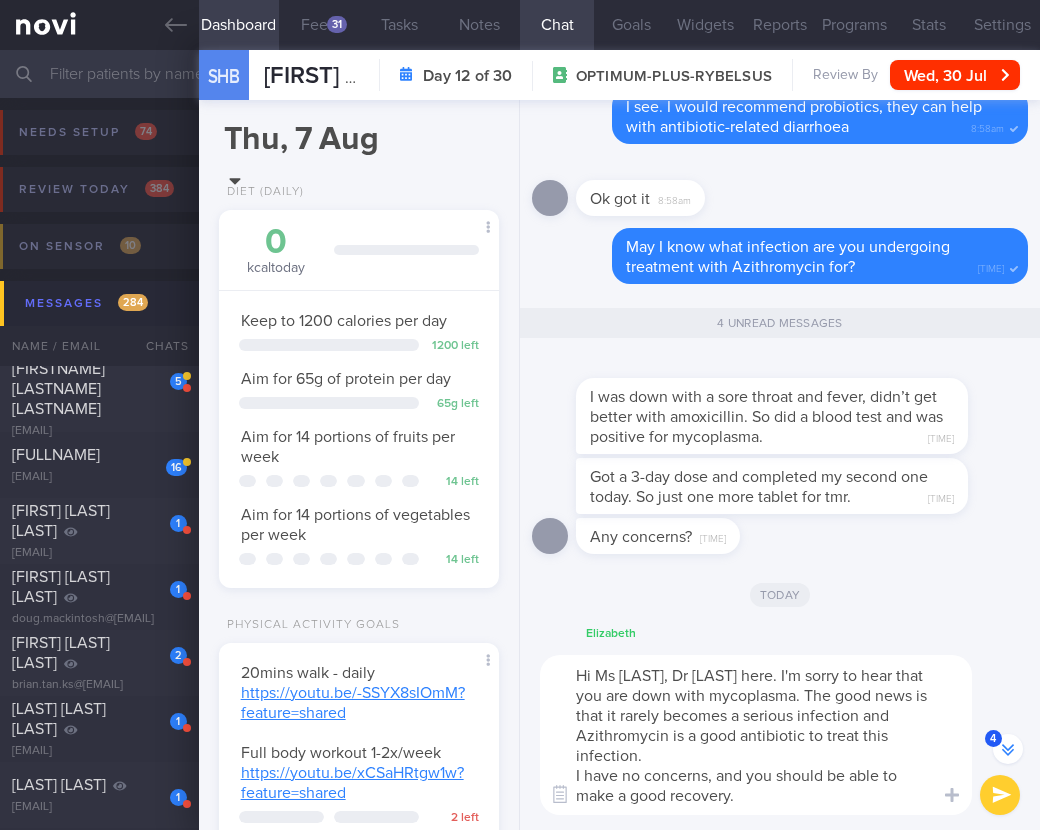 type 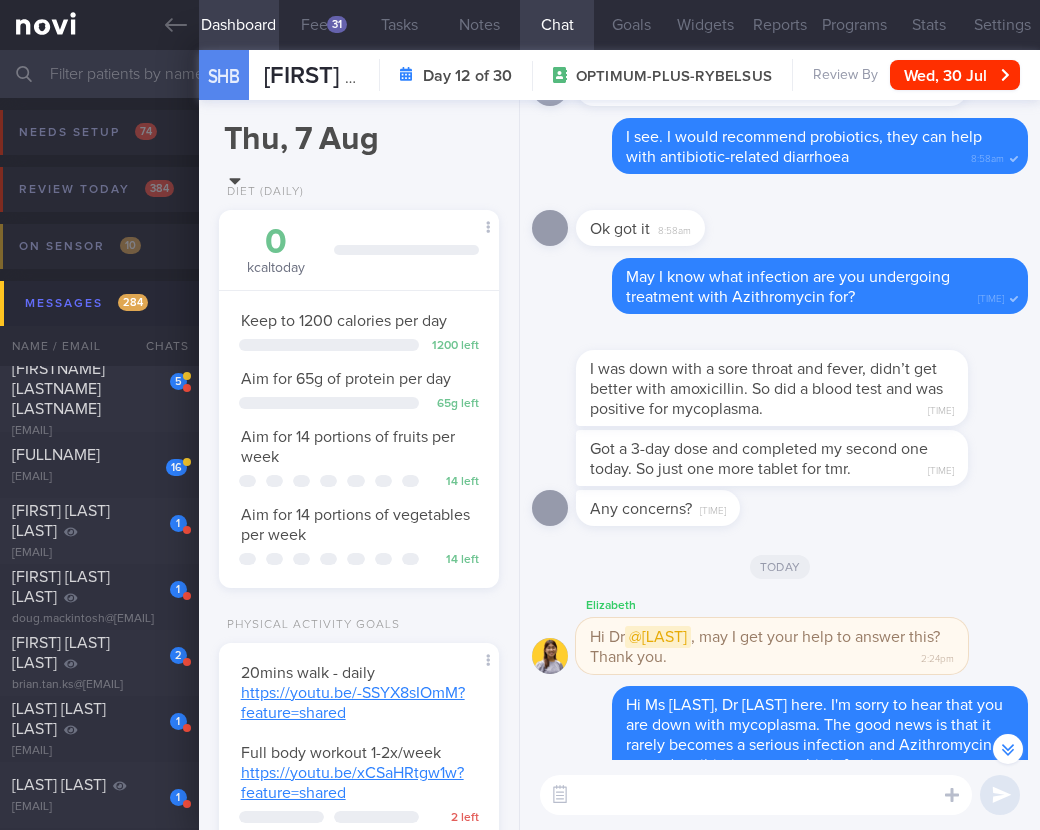 scroll, scrollTop: -27, scrollLeft: 0, axis: vertical 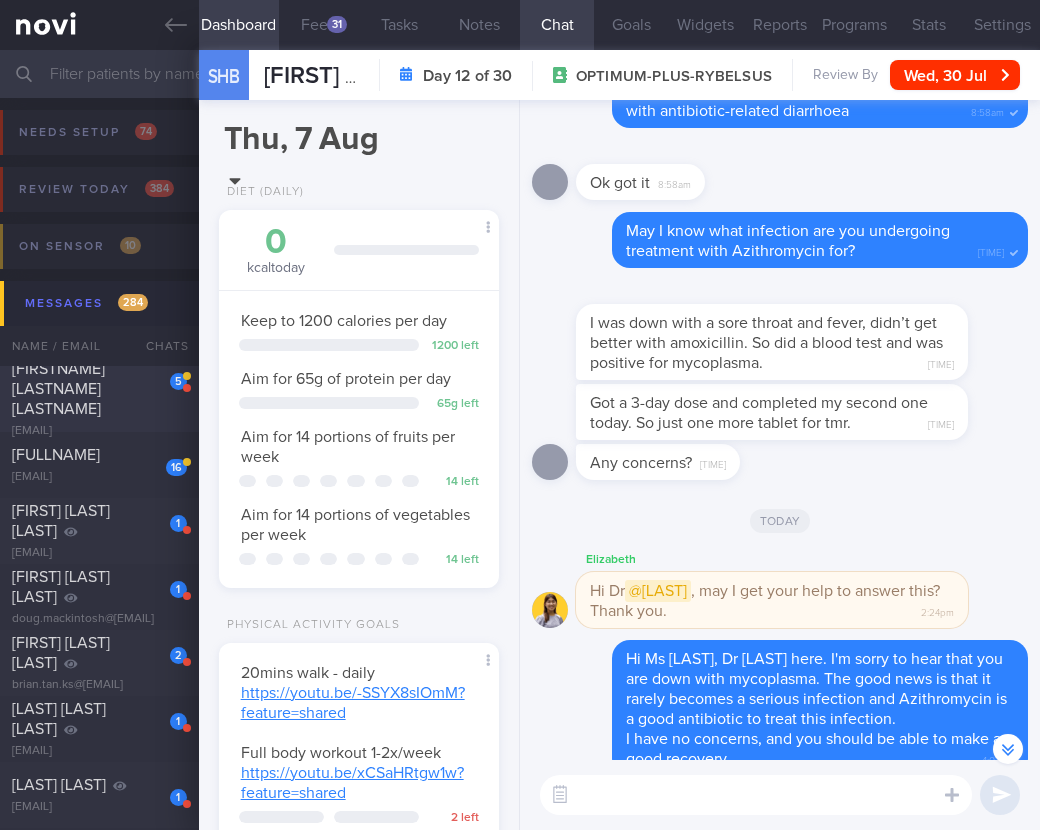 click on "[FIRSTNAME] [LASTNAME] [LASTNAME]" at bounding box center [97, 389] 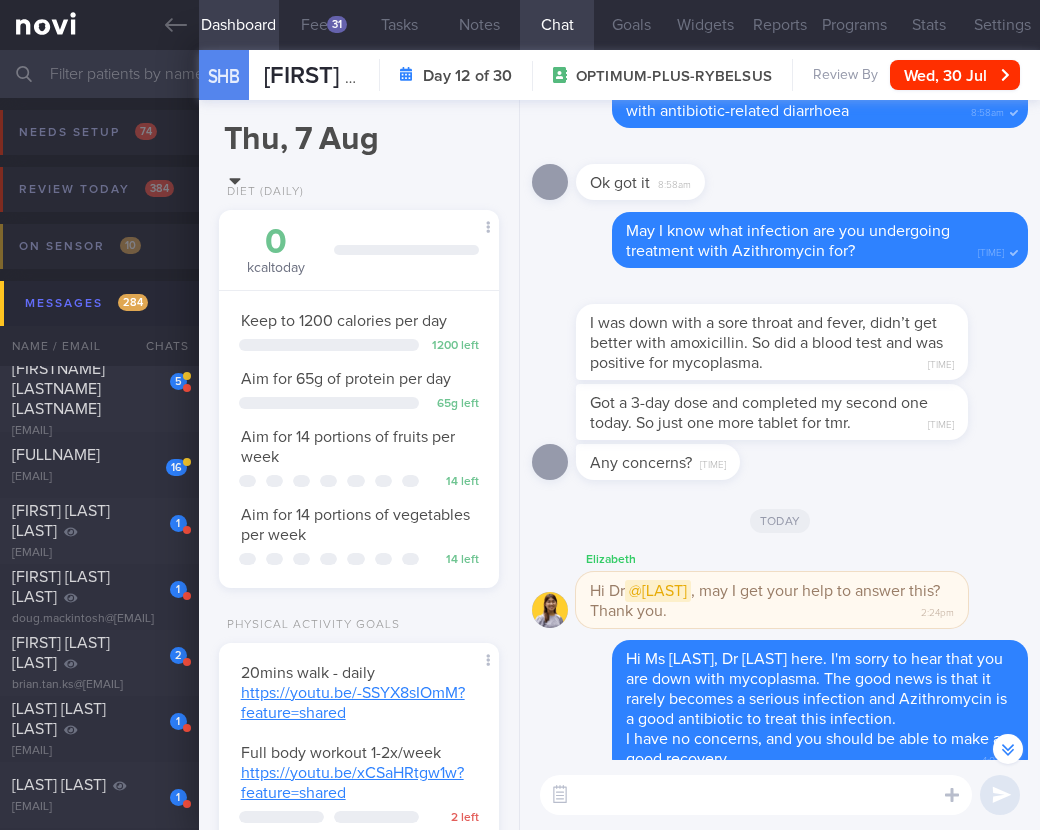 select on "7" 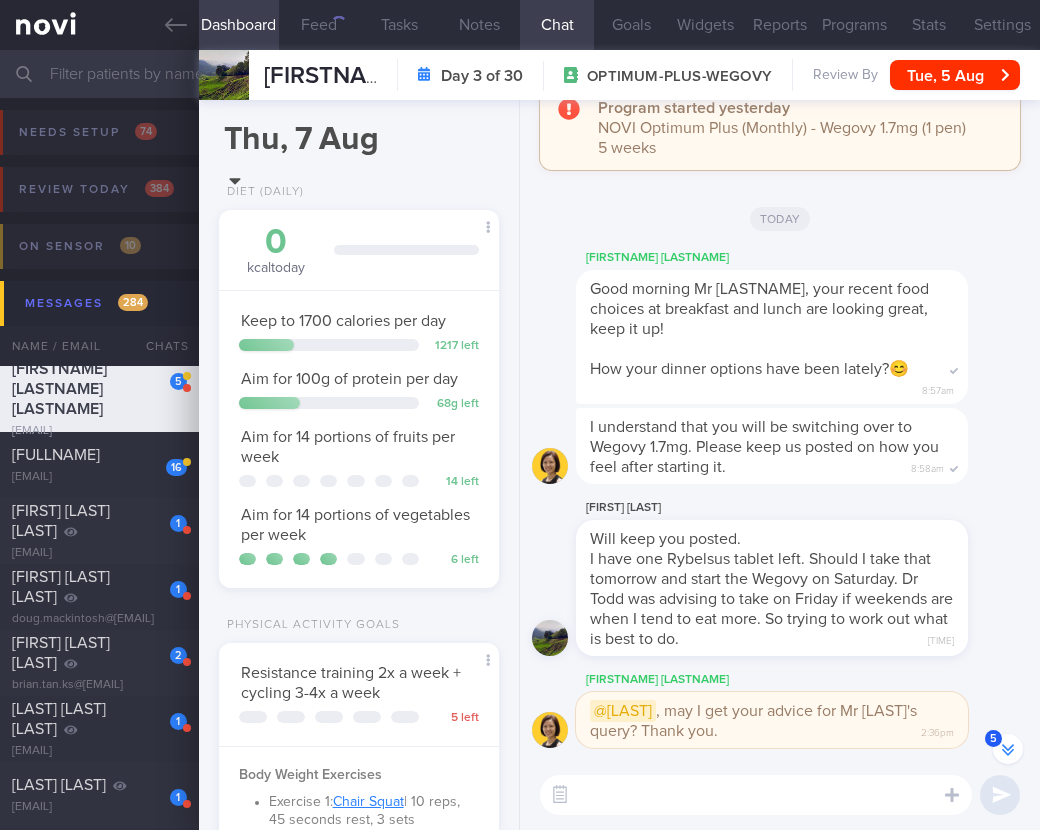 scroll, scrollTop: -128, scrollLeft: 0, axis: vertical 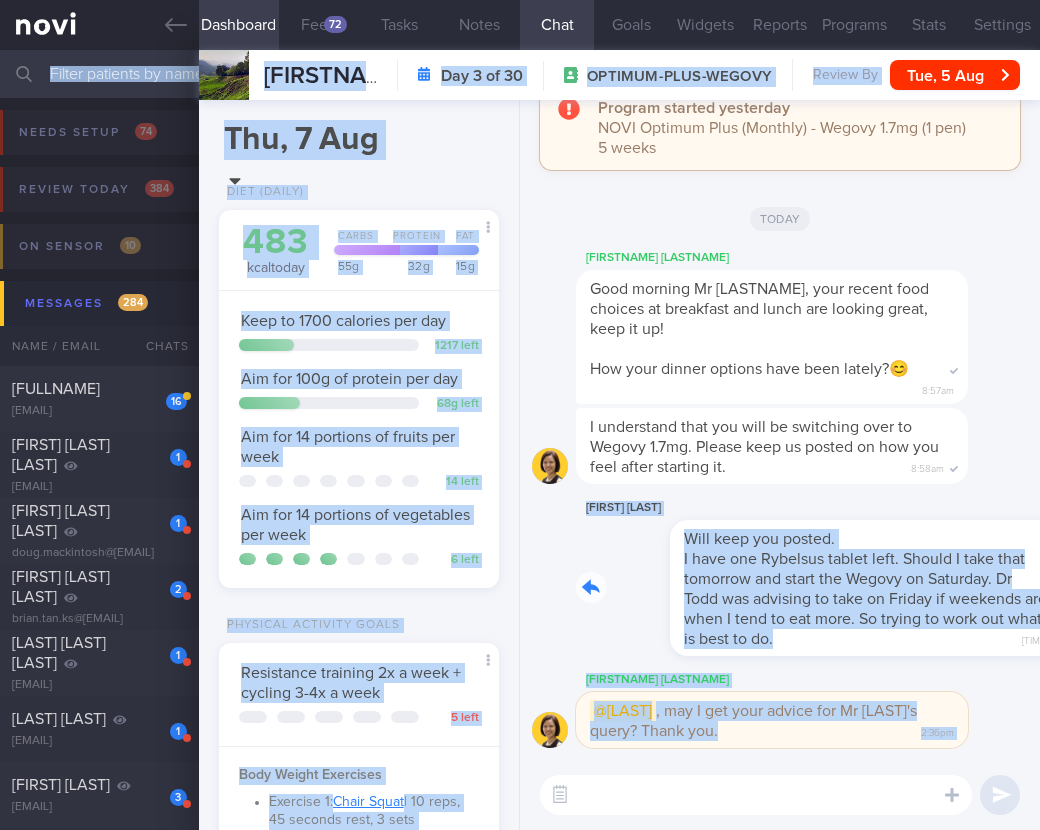 drag, startPoint x: 780, startPoint y: 649, endPoint x: 1101, endPoint y: 670, distance: 321.6862 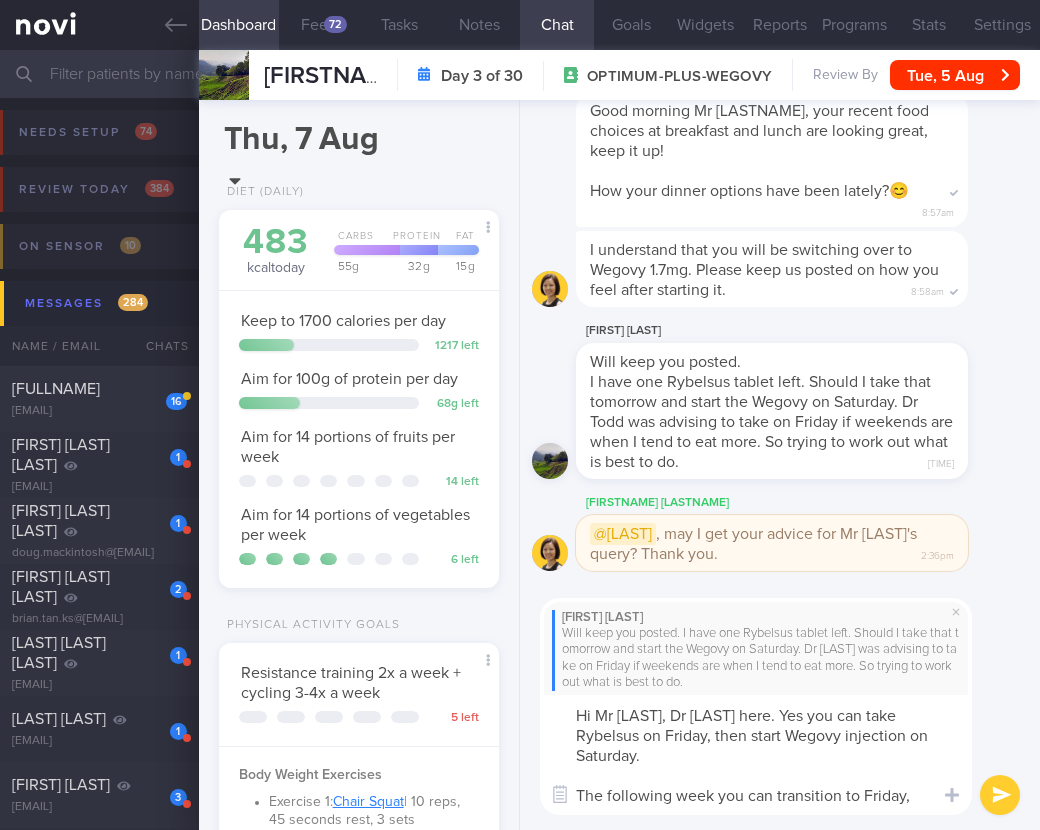 scroll, scrollTop: 0, scrollLeft: 0, axis: both 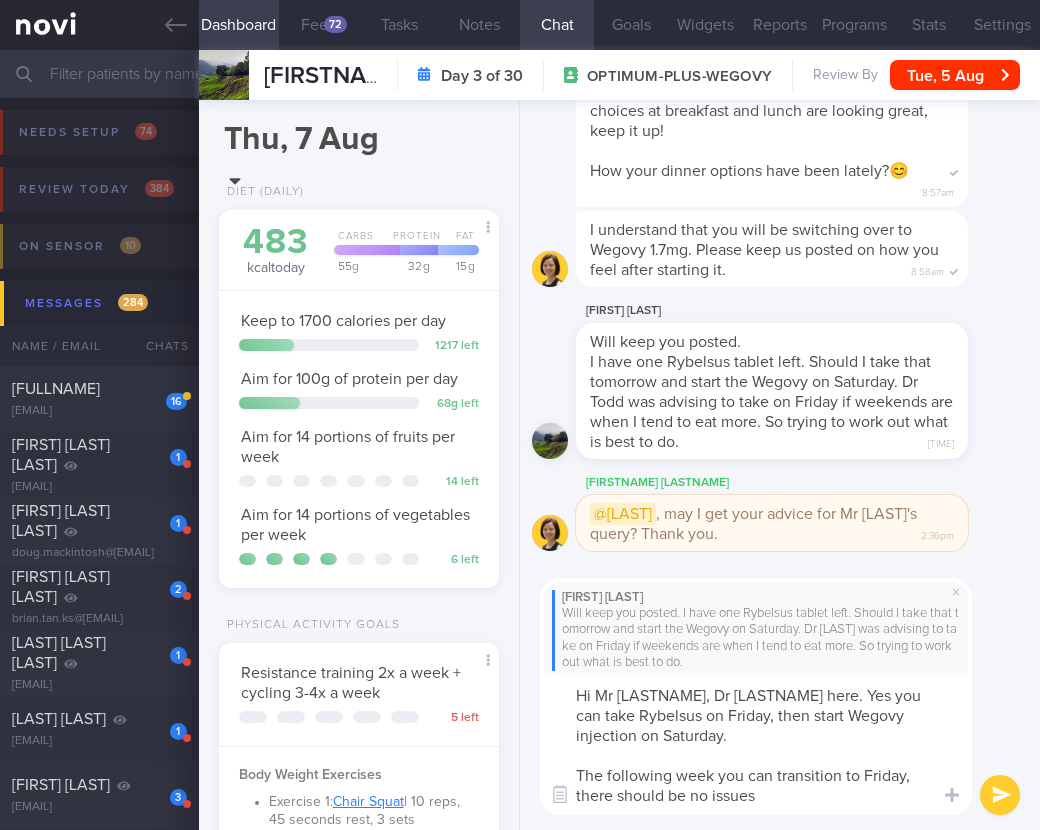 type on "Hi Mr [LAST], Dr Todd here. Yes you can take Rybelsus on Friday, then start Wegovy injection on Saturday.
The following week you can transition to Friday, there should be no issues." 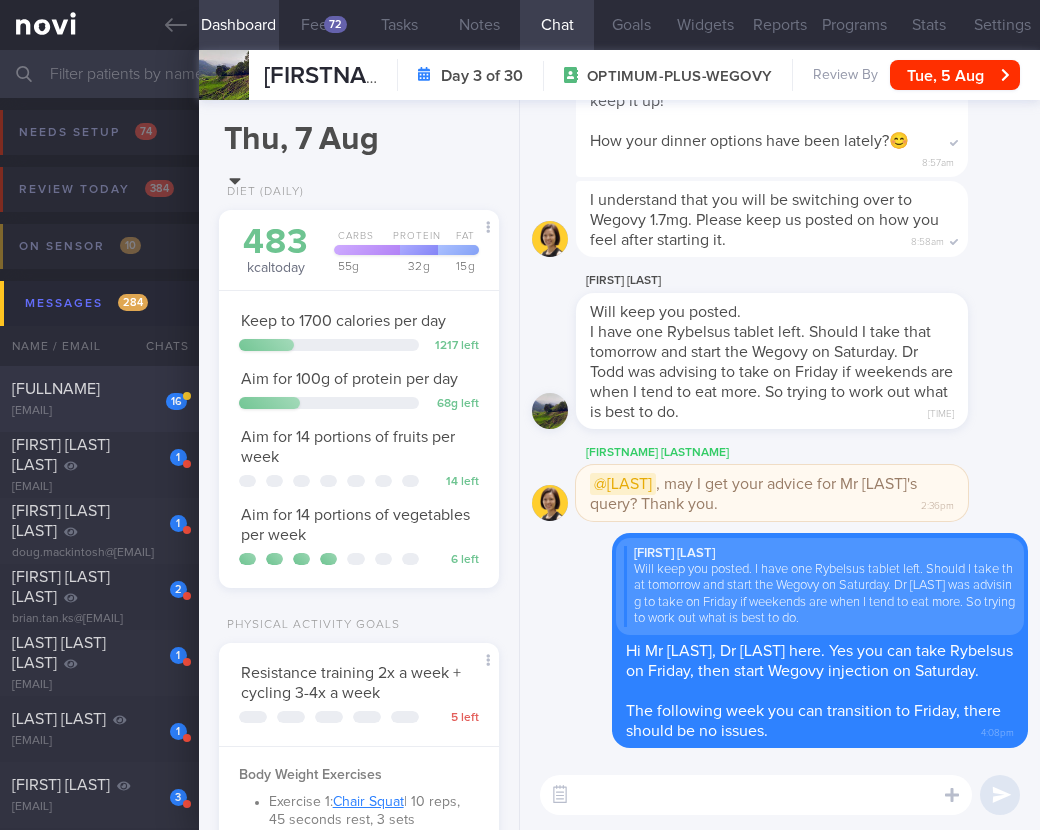 click on "[FULLNAME]" at bounding box center [97, 389] 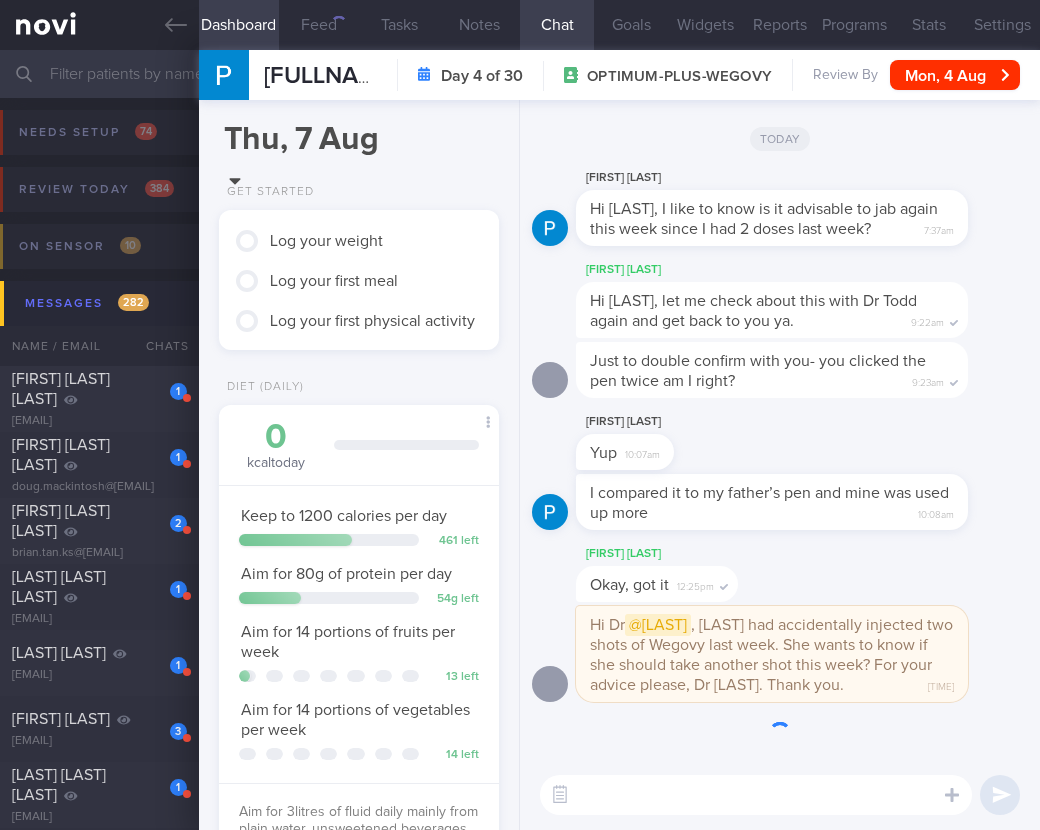 scroll, scrollTop: 999857, scrollLeft: 999770, axis: both 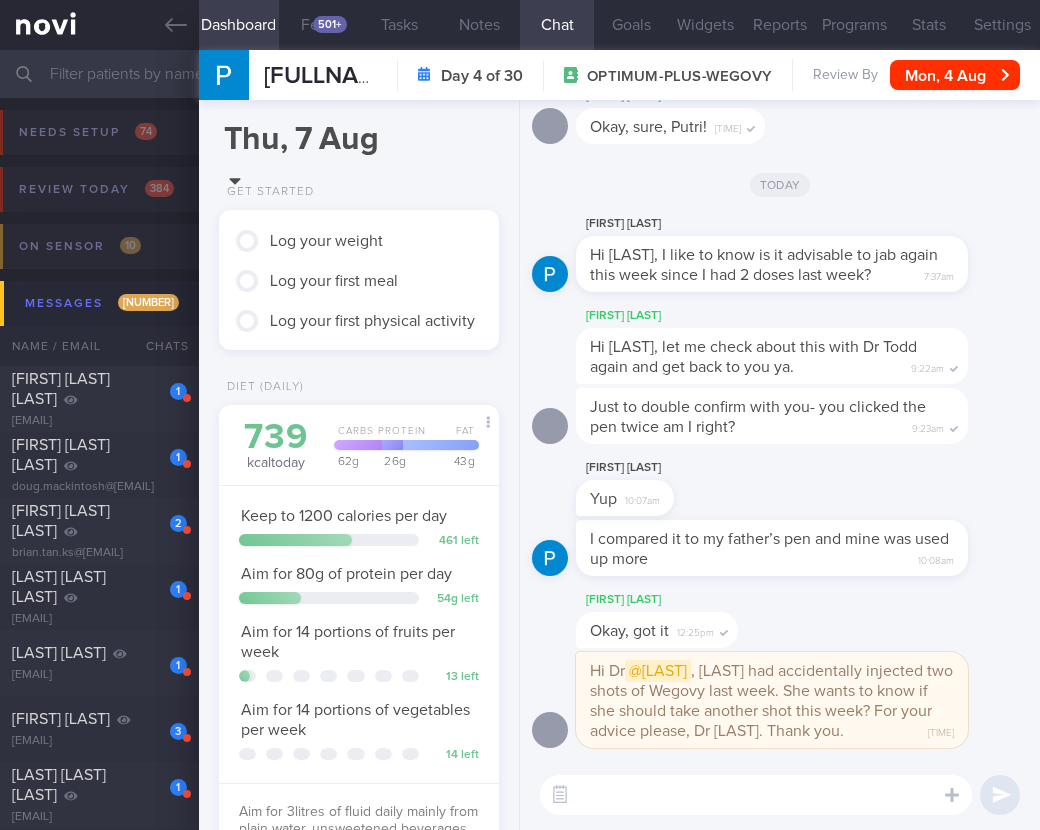 click at bounding box center [756, 795] 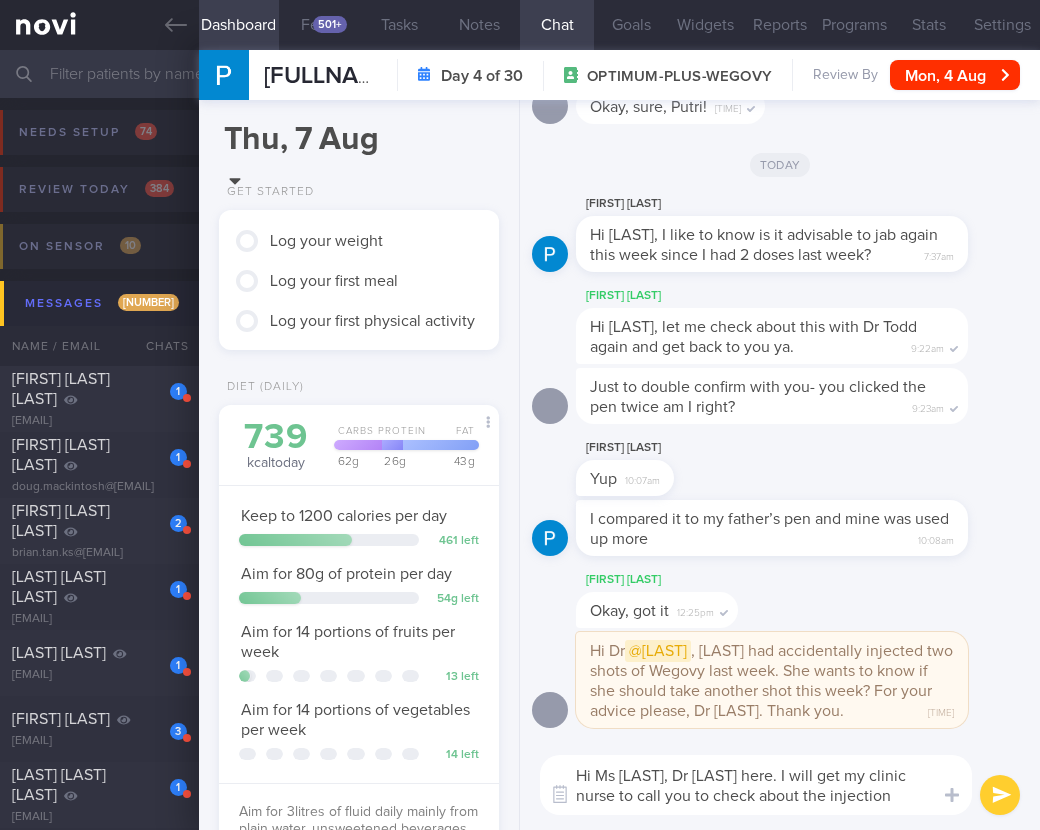 scroll, scrollTop: 0, scrollLeft: 0, axis: both 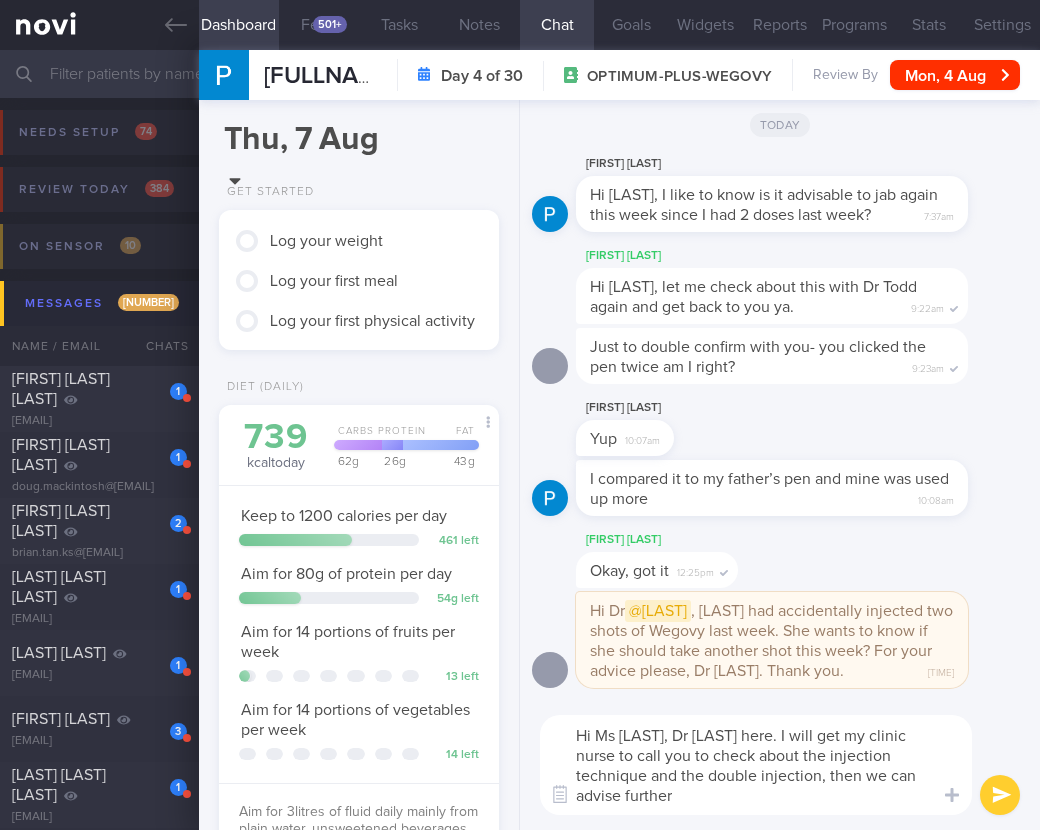 type on "Hi Ms [LAST], Dr [LAST] here. I will get my clinic nurse to call you to check about the injection technique and the double injection, then we can advise further." 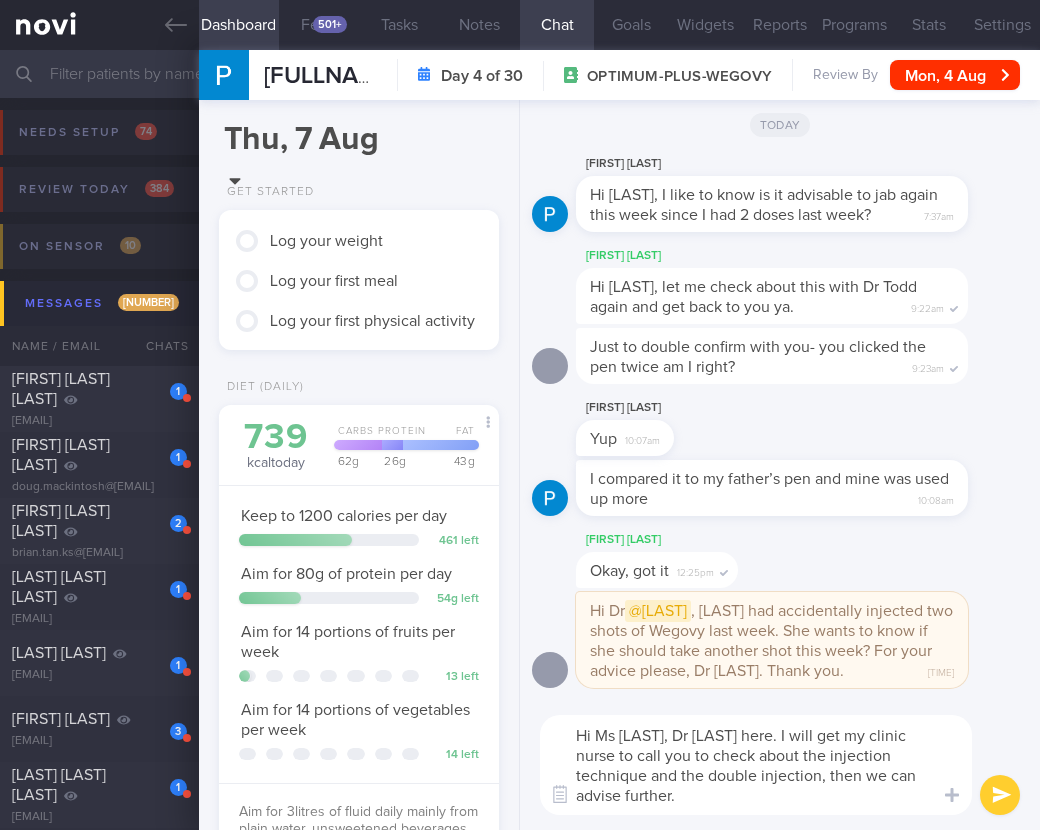 scroll, scrollTop: 0, scrollLeft: 0, axis: both 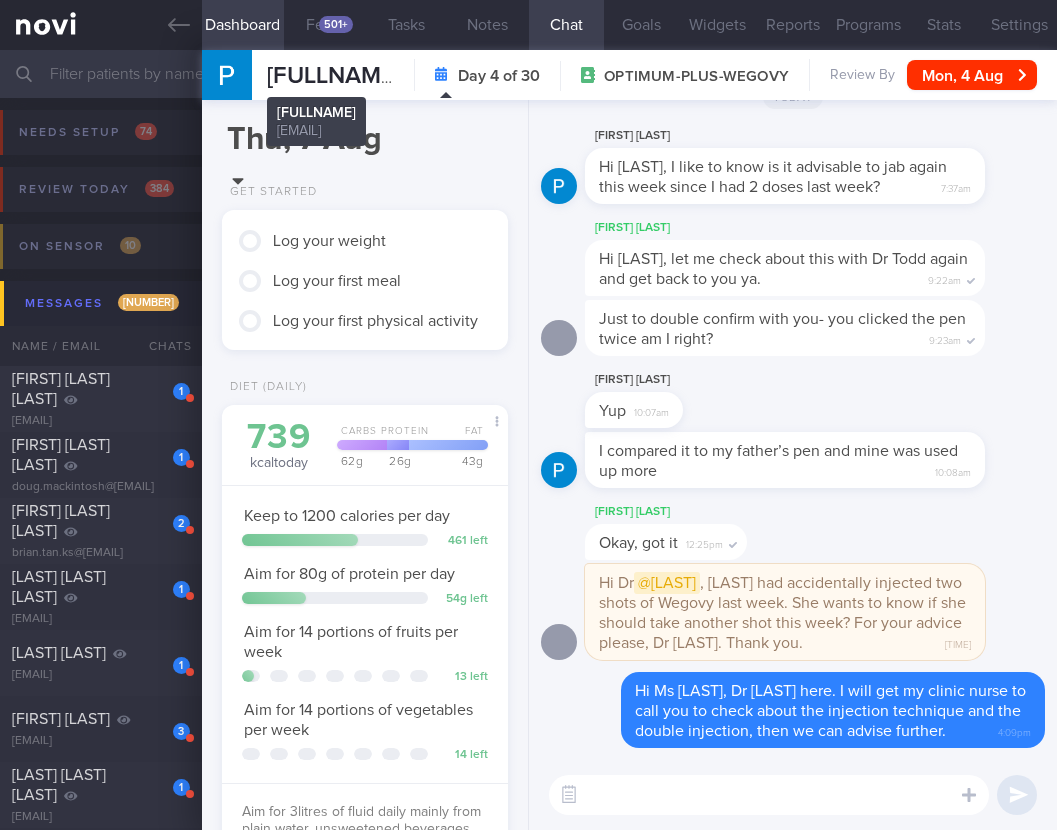 click on "[FULLNAME]" at bounding box center (334, 76) 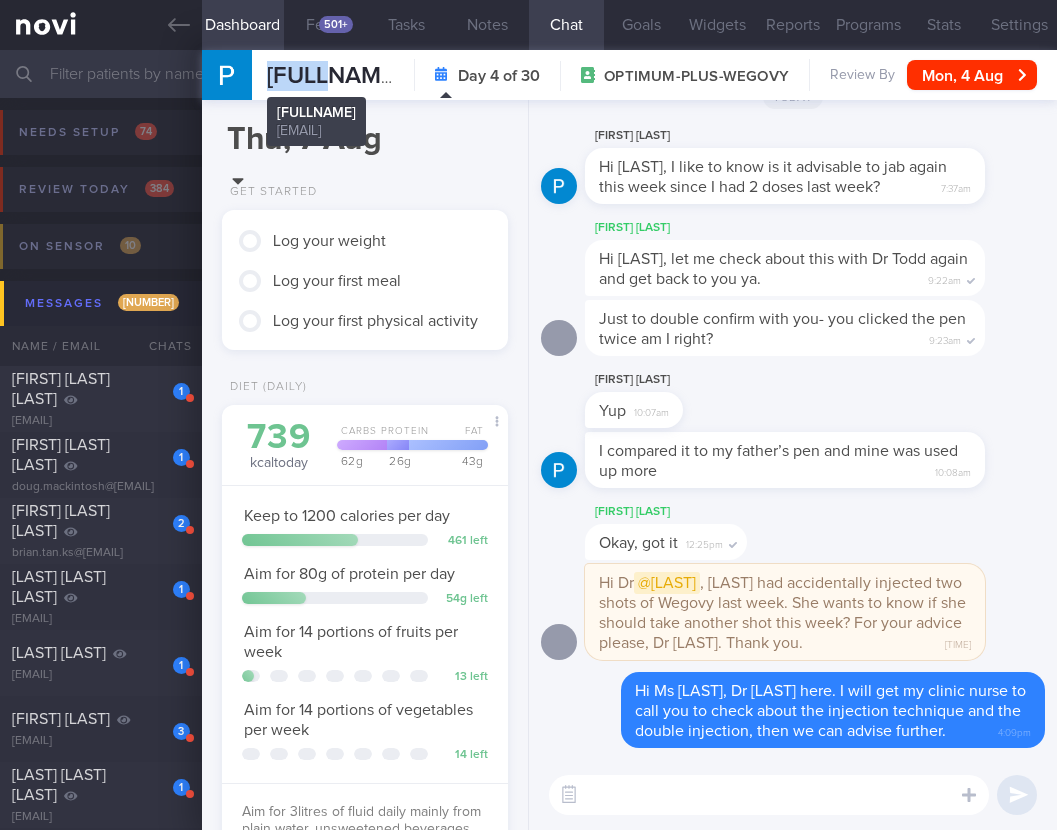 click on "[FULLNAME]" at bounding box center (334, 76) 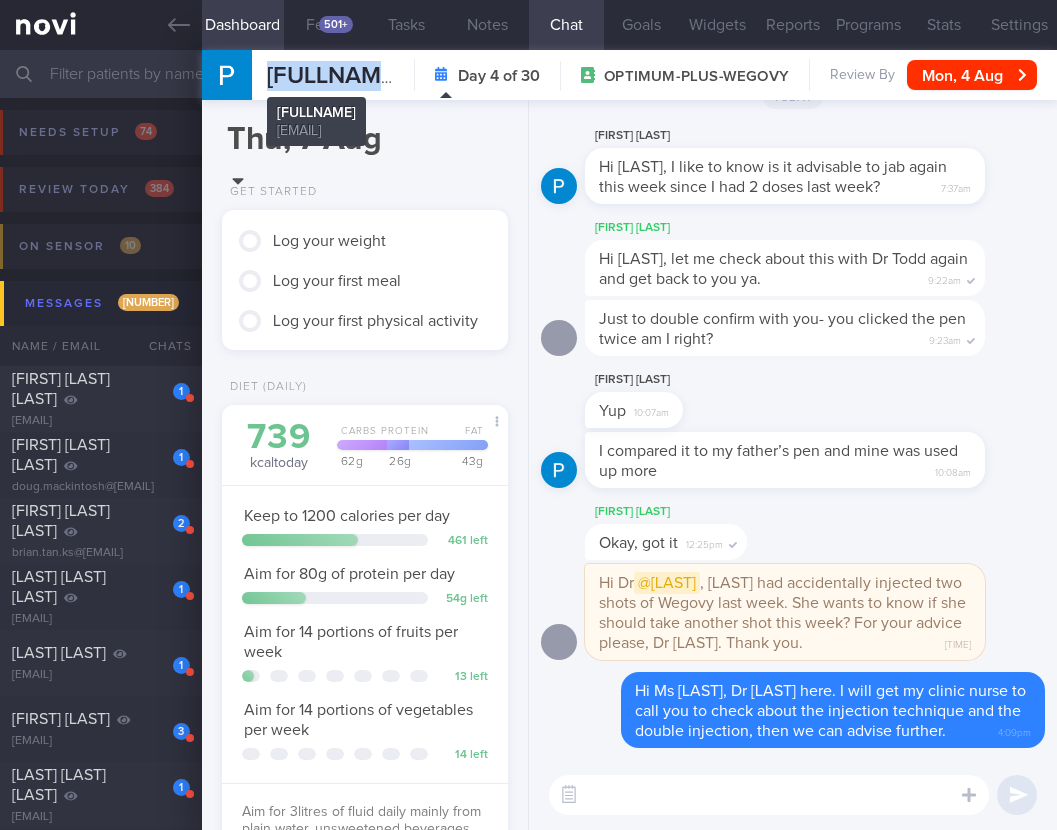 click on "[FULLNAME]" at bounding box center (334, 76) 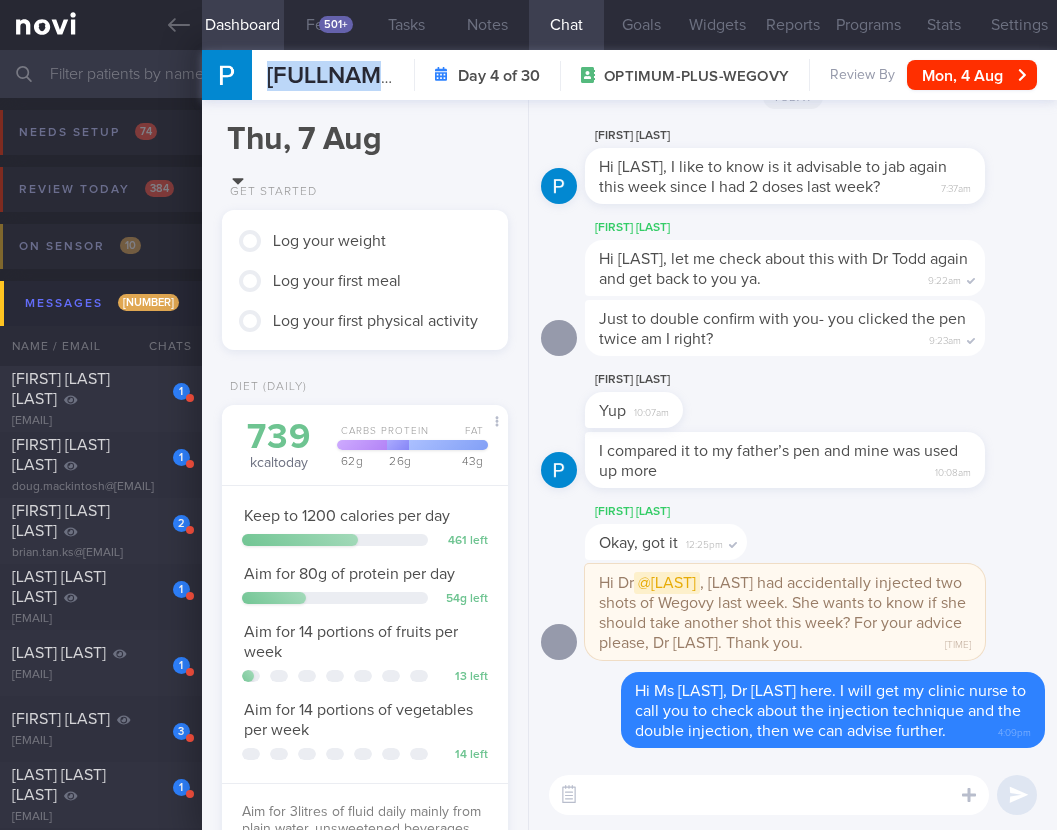 copy on "[FULLNAME]
[FULLNAME]
[EMAIL]" 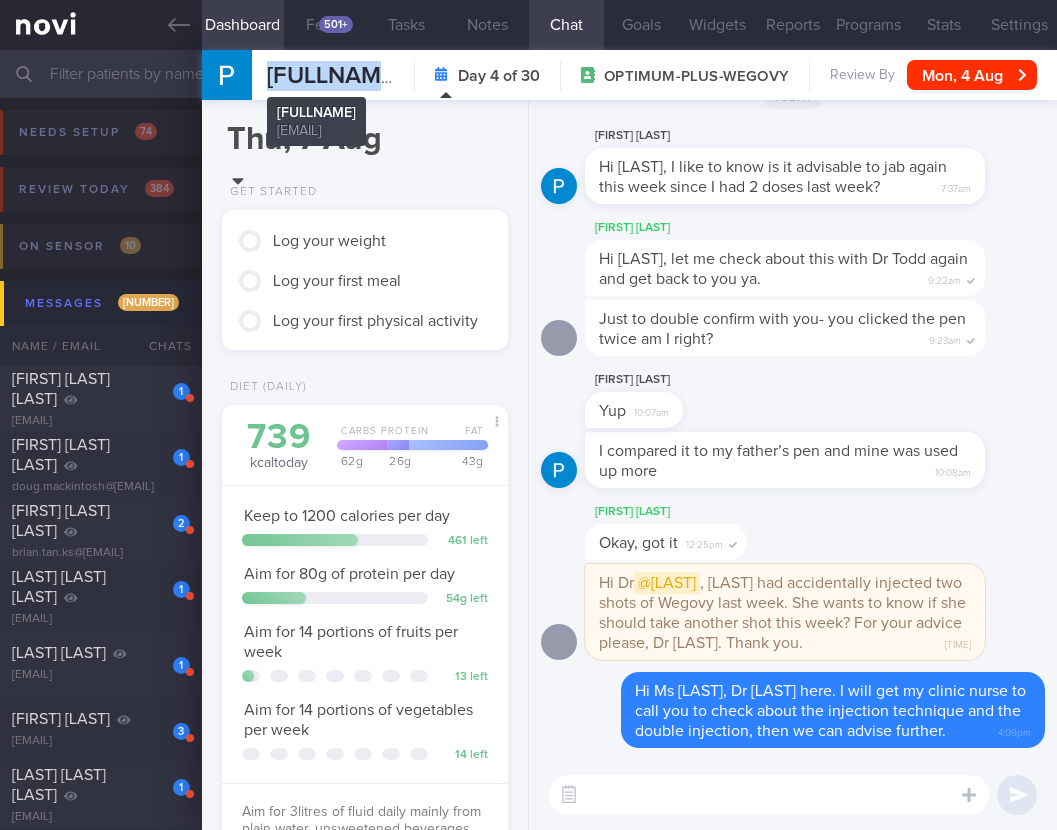 copy on "[FULLNAME]
[FULLNAME]
[EMAIL]" 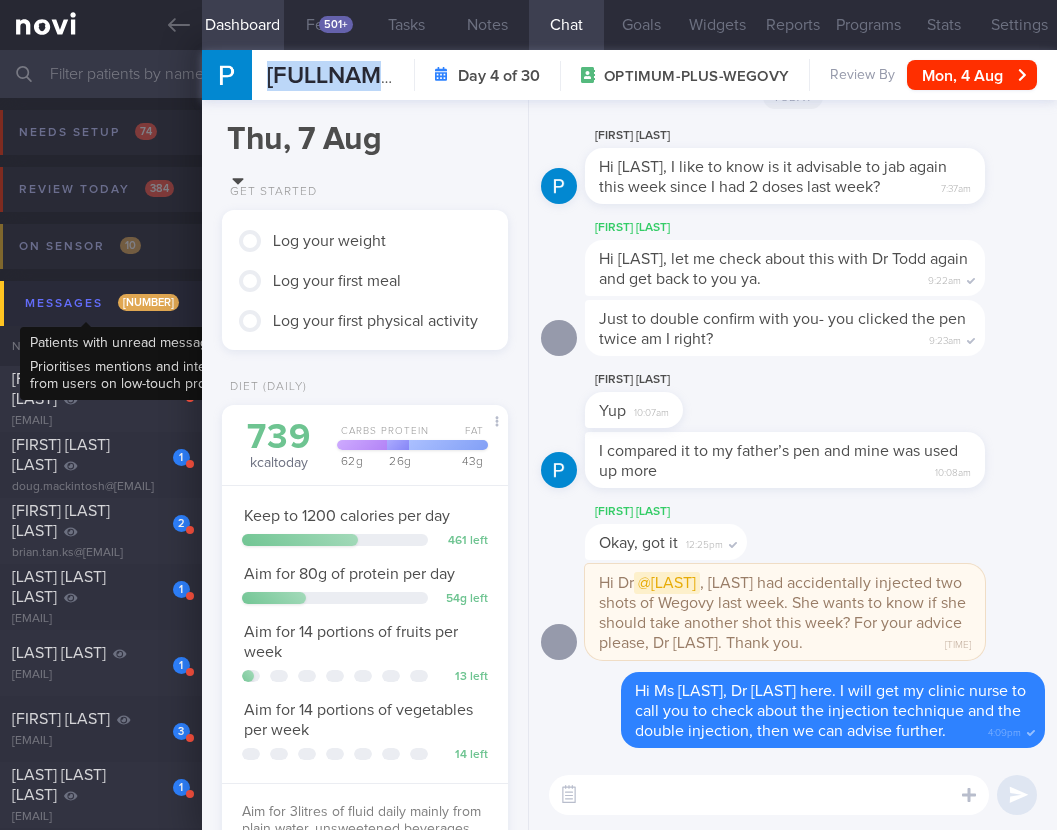 click on "Messages
283" at bounding box center [102, 303] 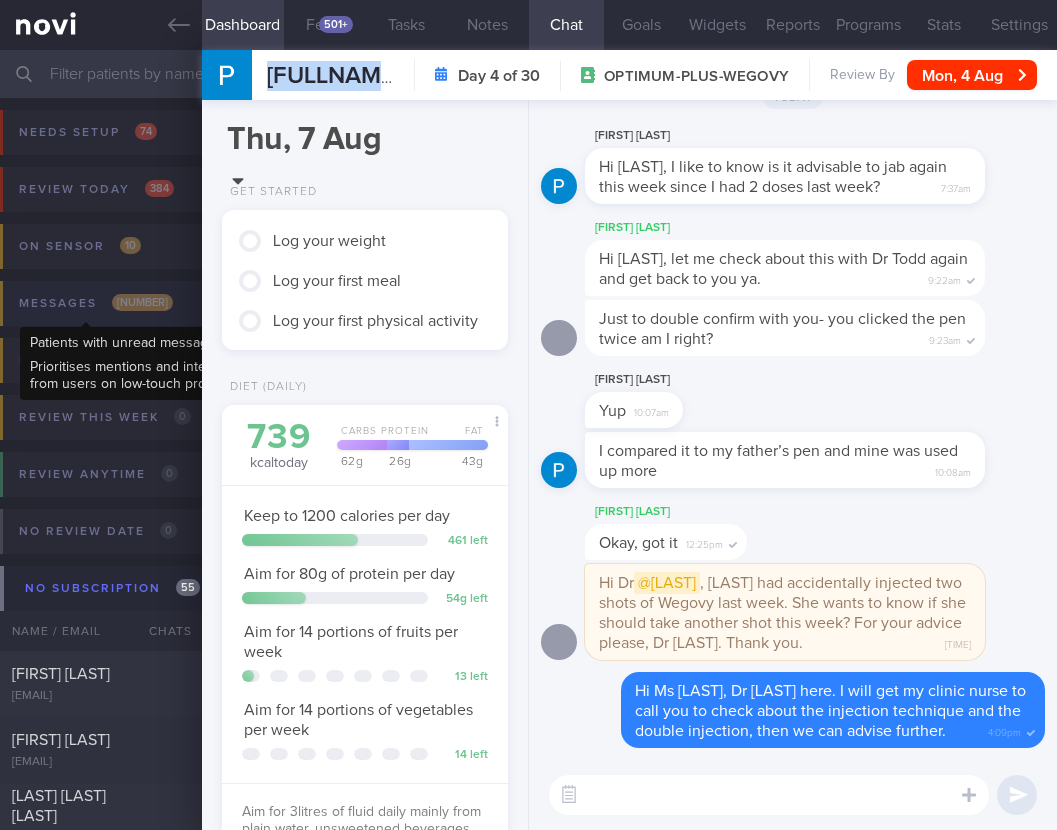 click on "Messages
283" at bounding box center (96, 303) 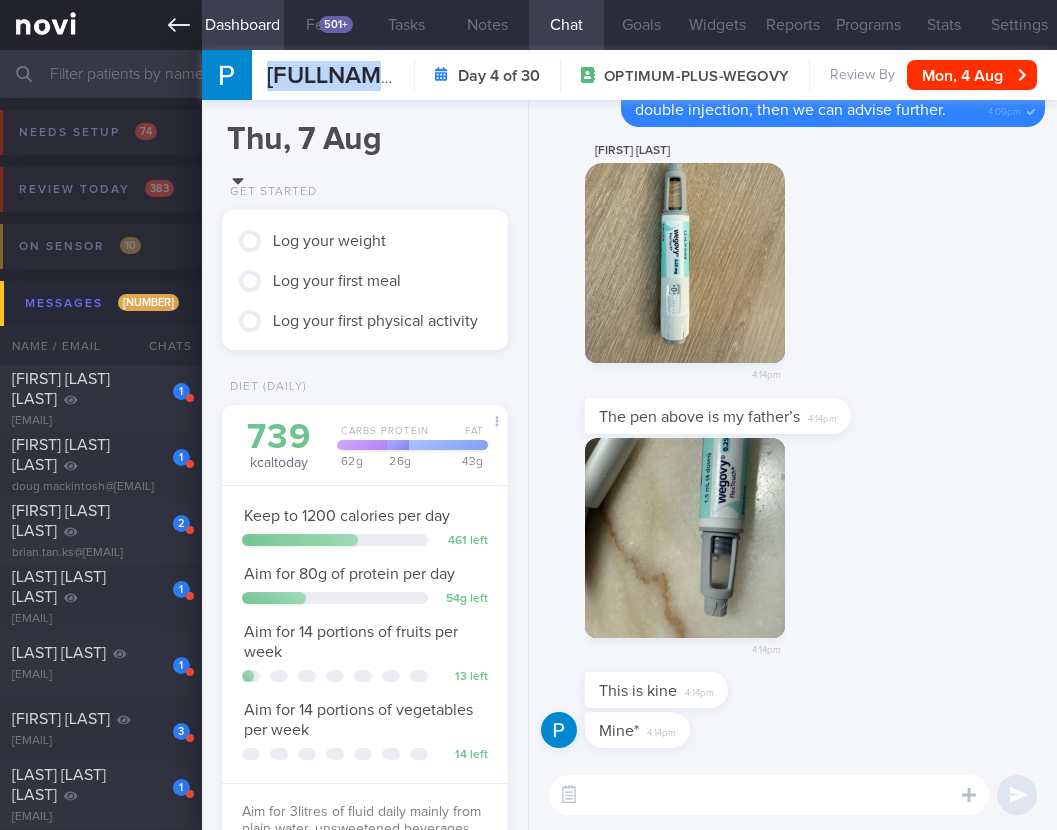 type 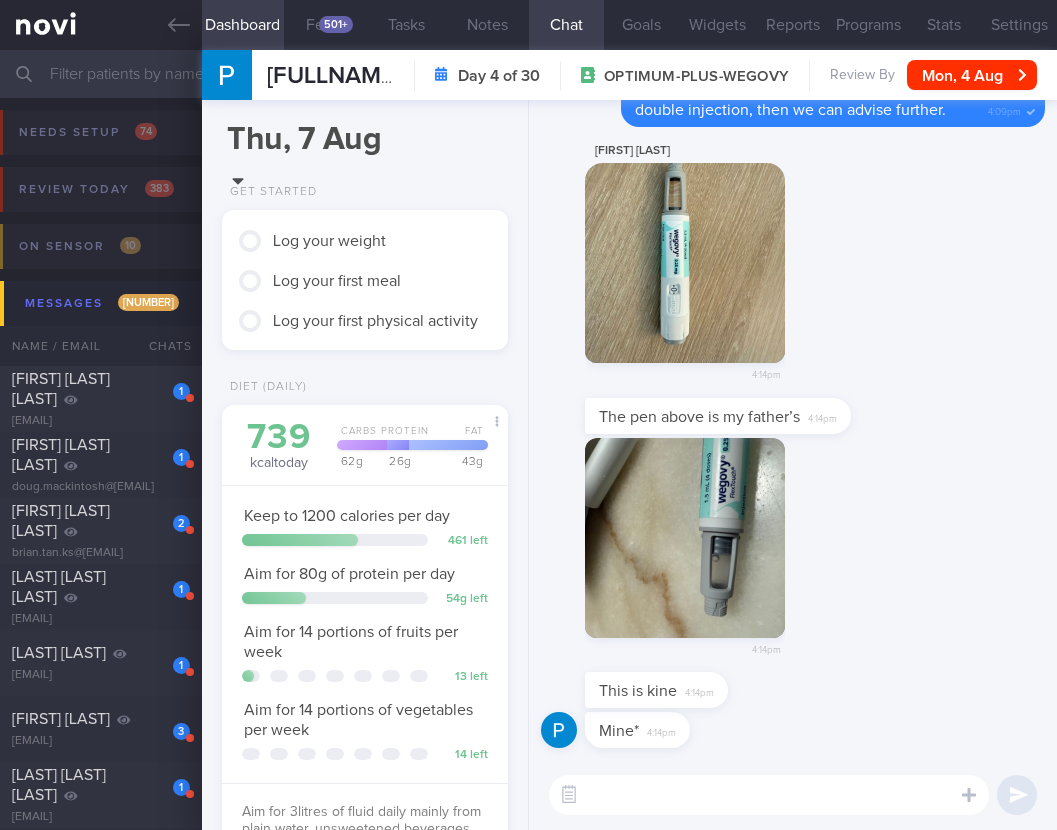 click at bounding box center (769, 795) 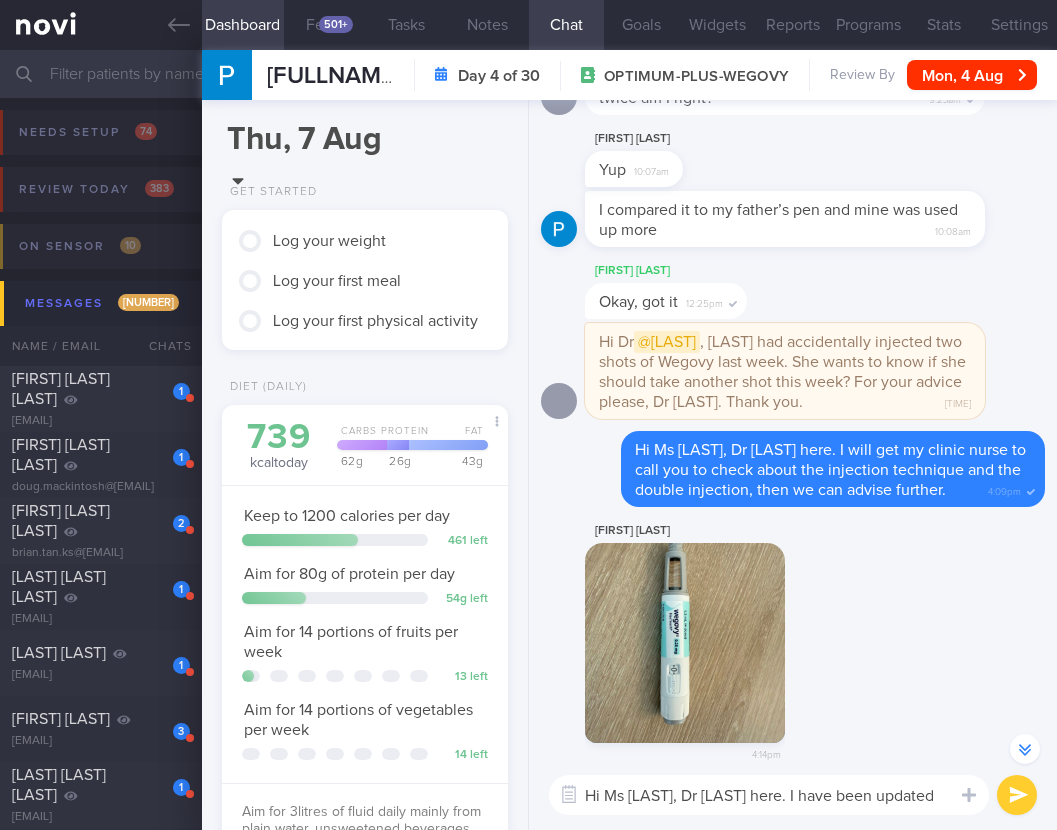 scroll, scrollTop: 0, scrollLeft: 0, axis: both 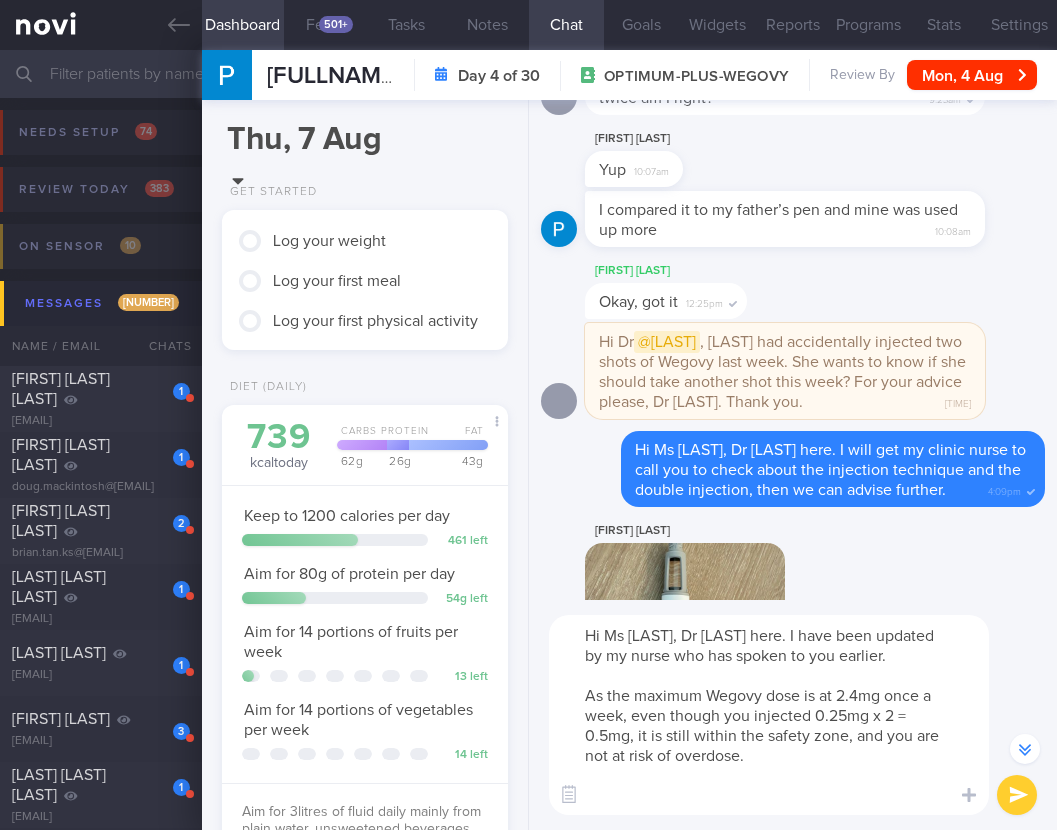 type on "Hi Ms [LAST], Dr [LAST] here. I have been updated by my nurse who has spoken to you earlier.
As the maximum Wegovy dose is at 2.4mg once a week, even though you injected 0.25mg x 2 = 0.5mg, it is still within the safety zone, and you are not at risk of overdose." 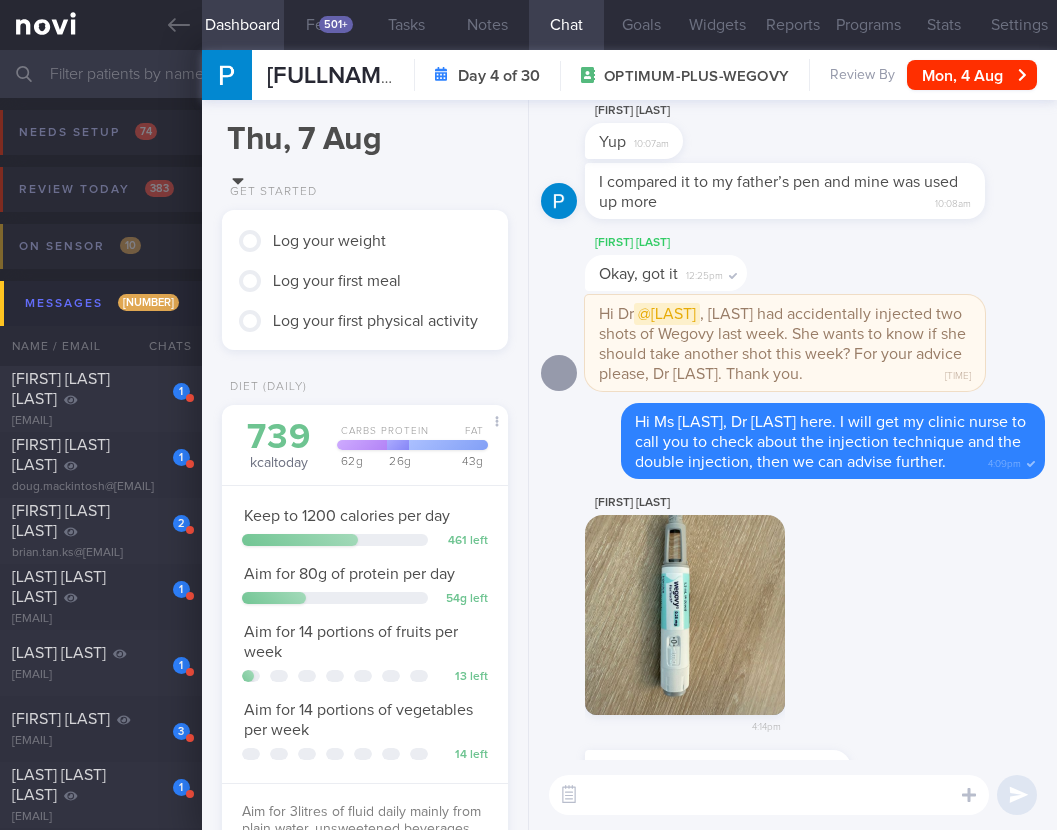 scroll, scrollTop: 0, scrollLeft: 0, axis: both 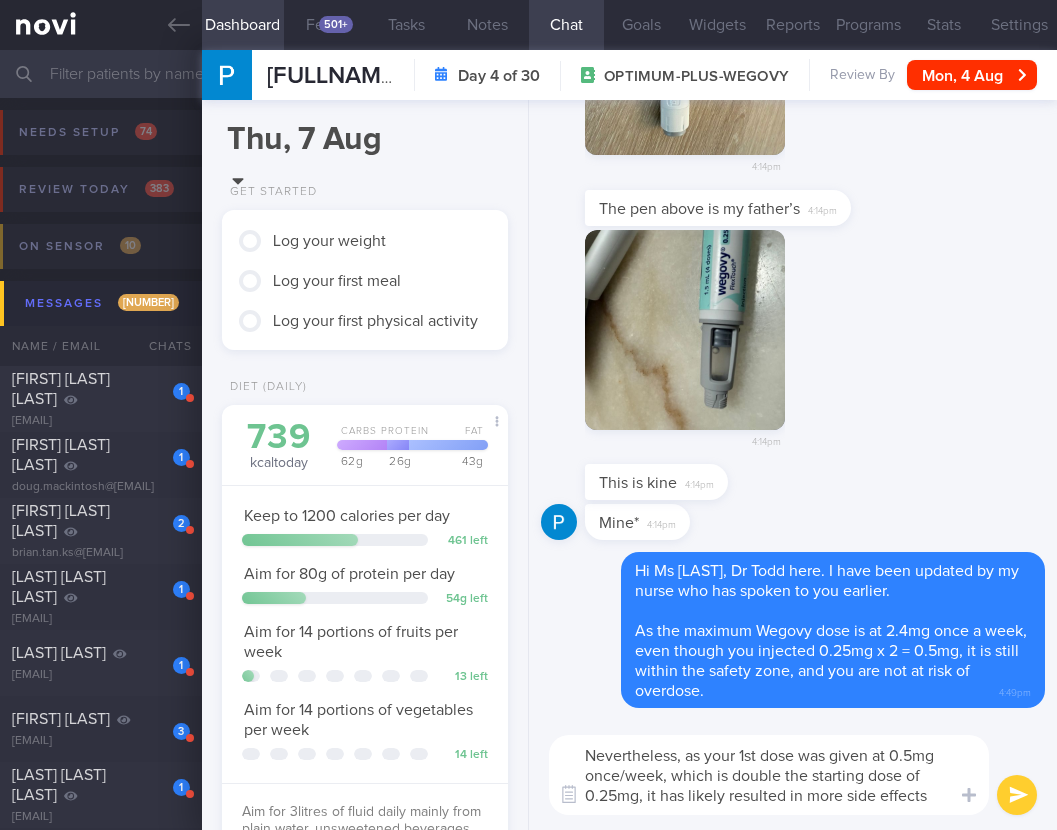 type on "Nevertheless, as your 1st dose was given at 0.5mg once/week, which is double the starting dose of 0.25mg, it has likely resulted in more side effects." 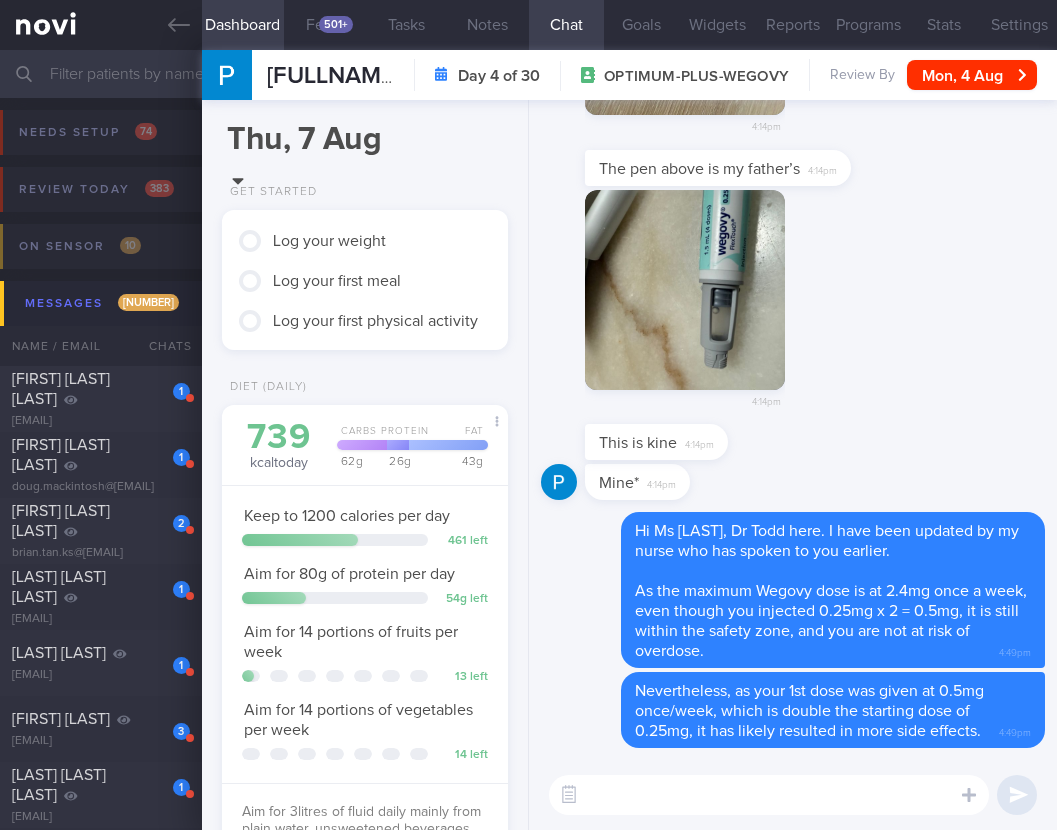 click at bounding box center [769, 795] 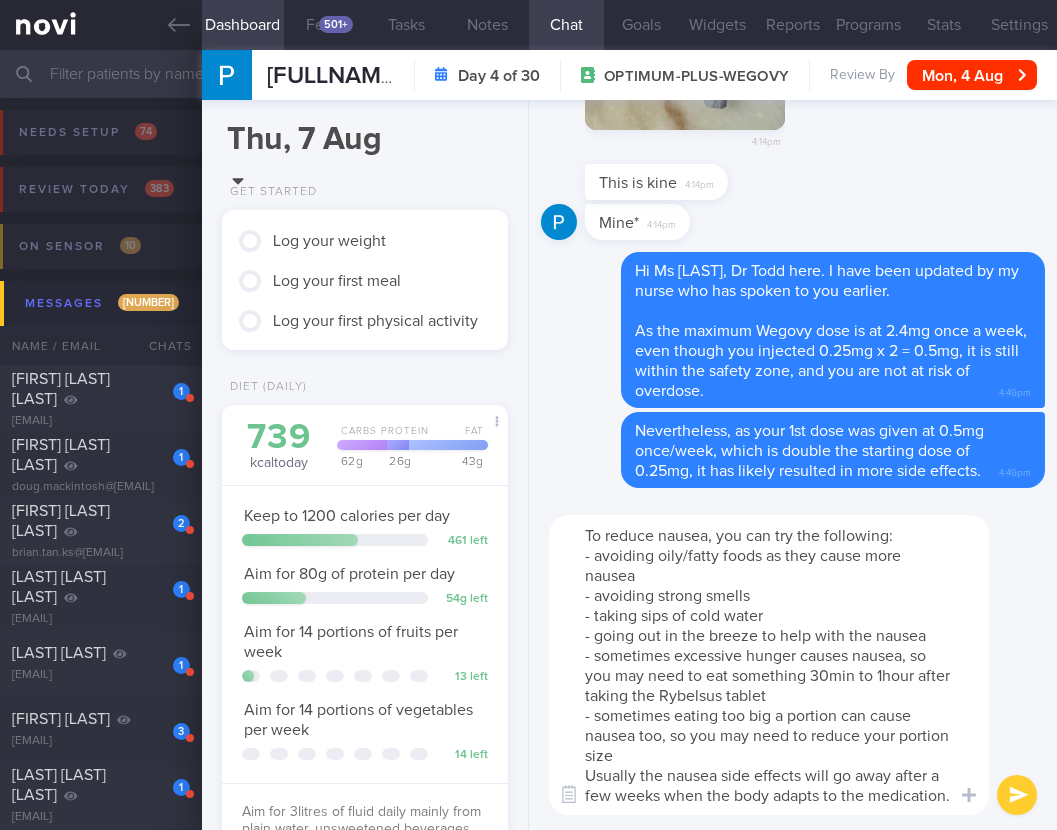 scroll, scrollTop: 0, scrollLeft: 0, axis: both 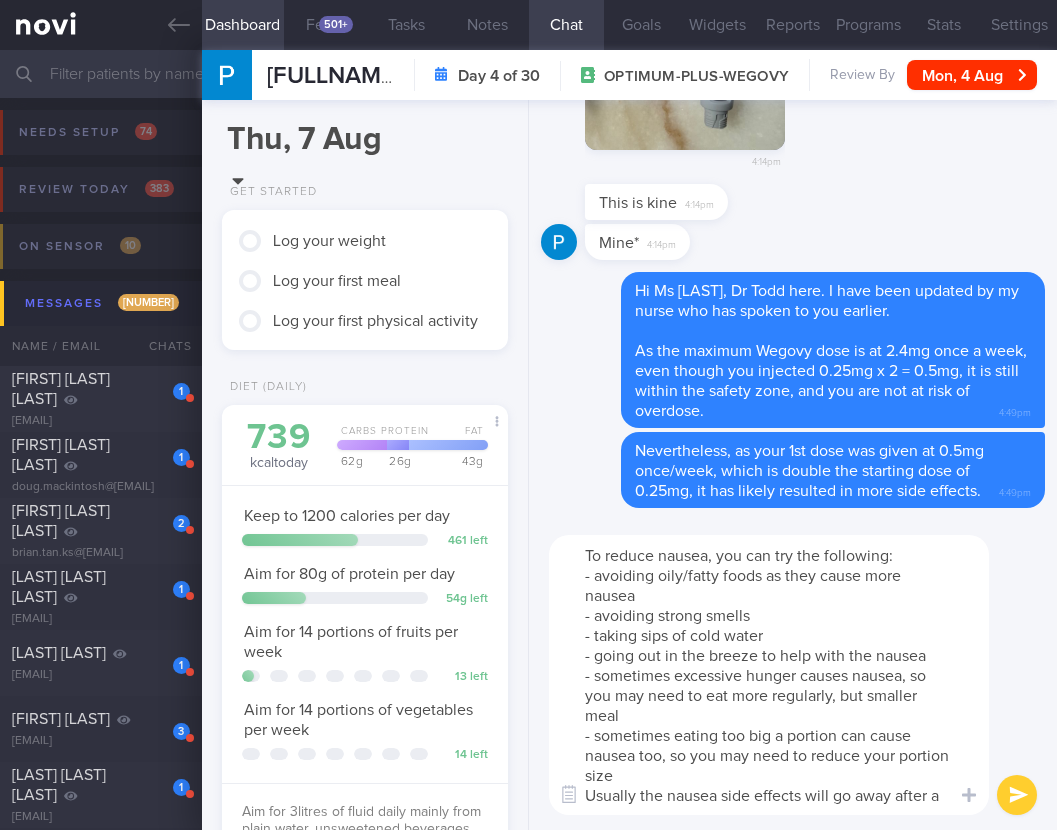 type on "To reduce nausea, you can try the following:
- avoiding oily/fatty foods as they cause more nausea
- avoiding strong smells
- taking sips of cold water
- going out in the breeze to help with the nausea
- sometimes excessive hunger causes nausea, so you may need to eat more regularly, but smaller meals
- sometimes eating too big a portion can cause nausea too, so you may need to reduce your portion size
Usually the nausea side effects will go away after a few weeks when the body adapts to the medication." 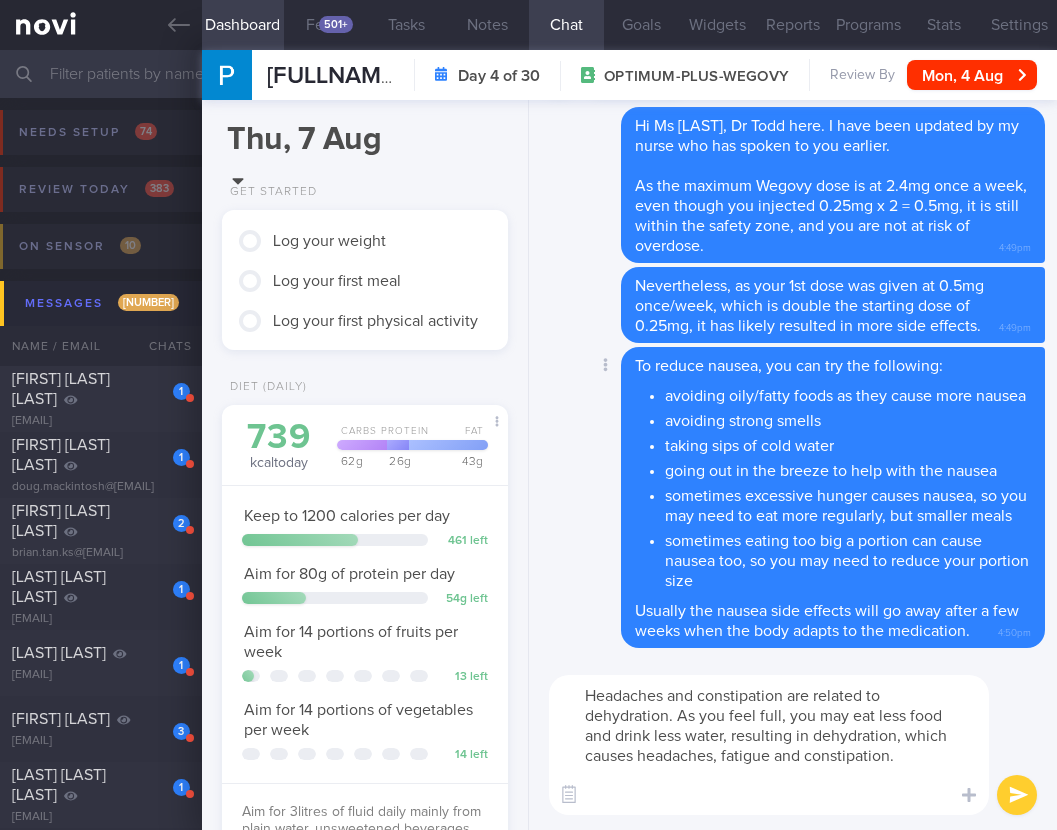 scroll, scrollTop: 20, scrollLeft: 0, axis: vertical 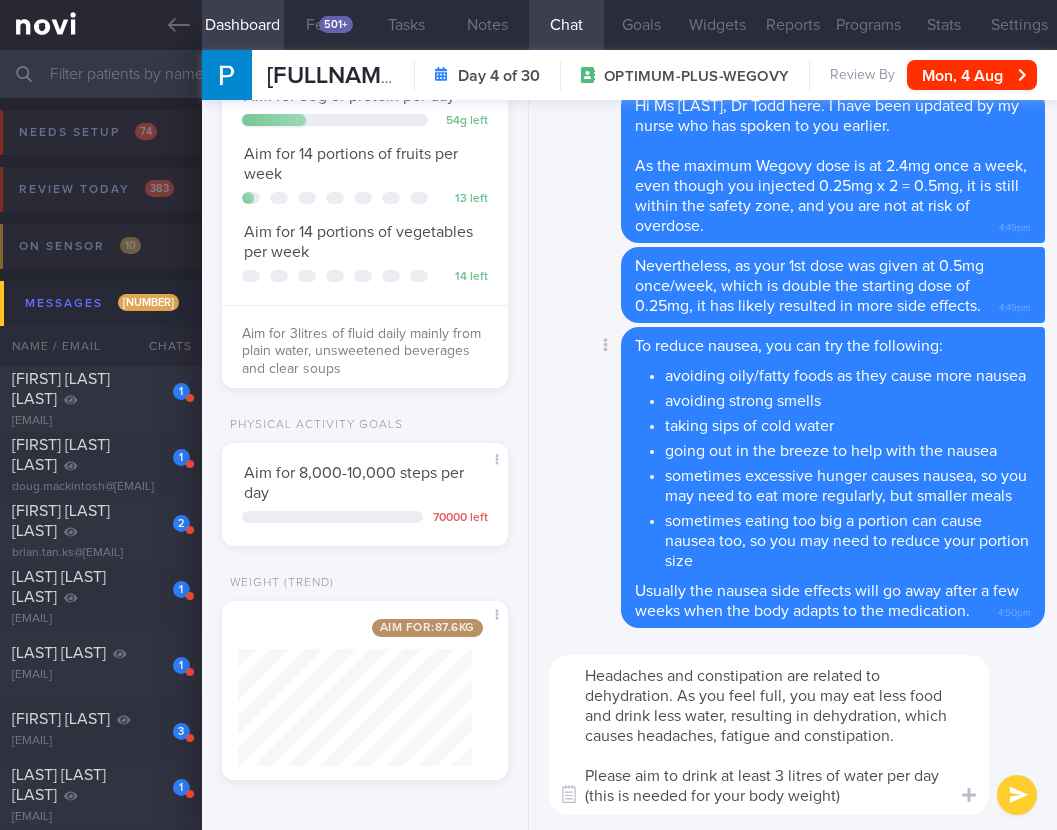 type on "Headaches and constipation are related to dehydration. As you feel full, you may eat less food and drink less water, resulting in dehydration, which causes headaches, fatigue and constipation.
Please aim to drink at least 3 litres of water per day (this is needed for your body weight)." 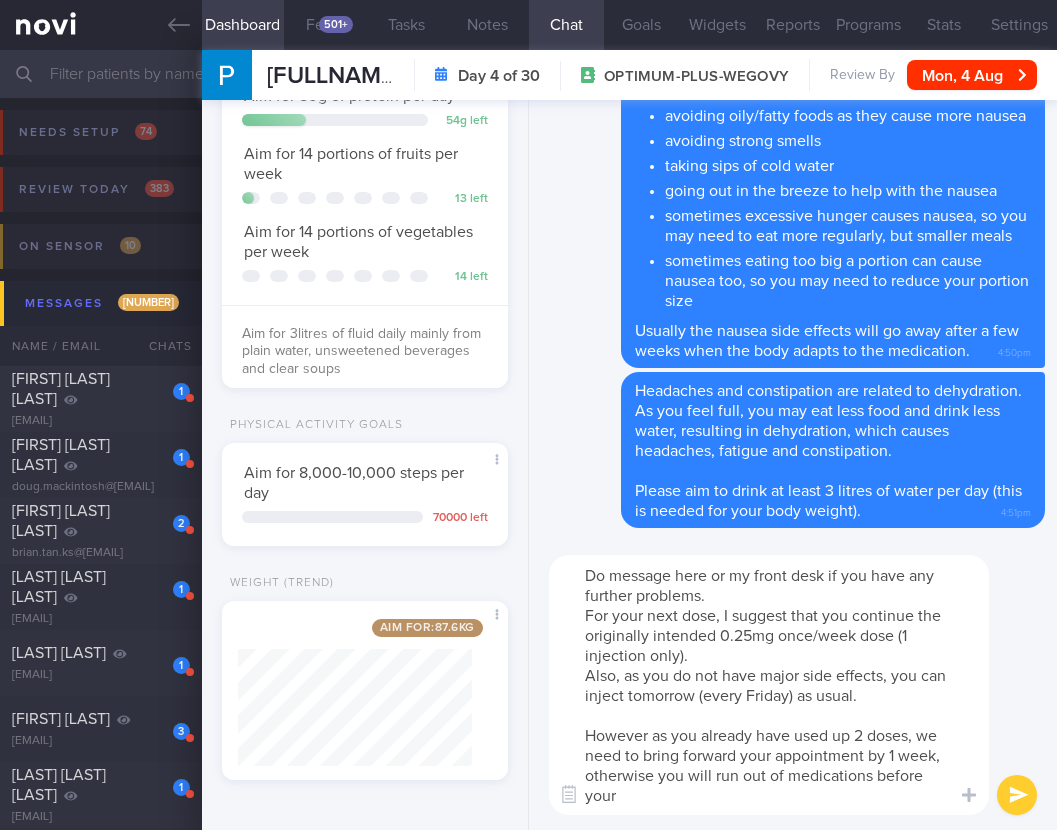 scroll, scrollTop: 0, scrollLeft: 0, axis: both 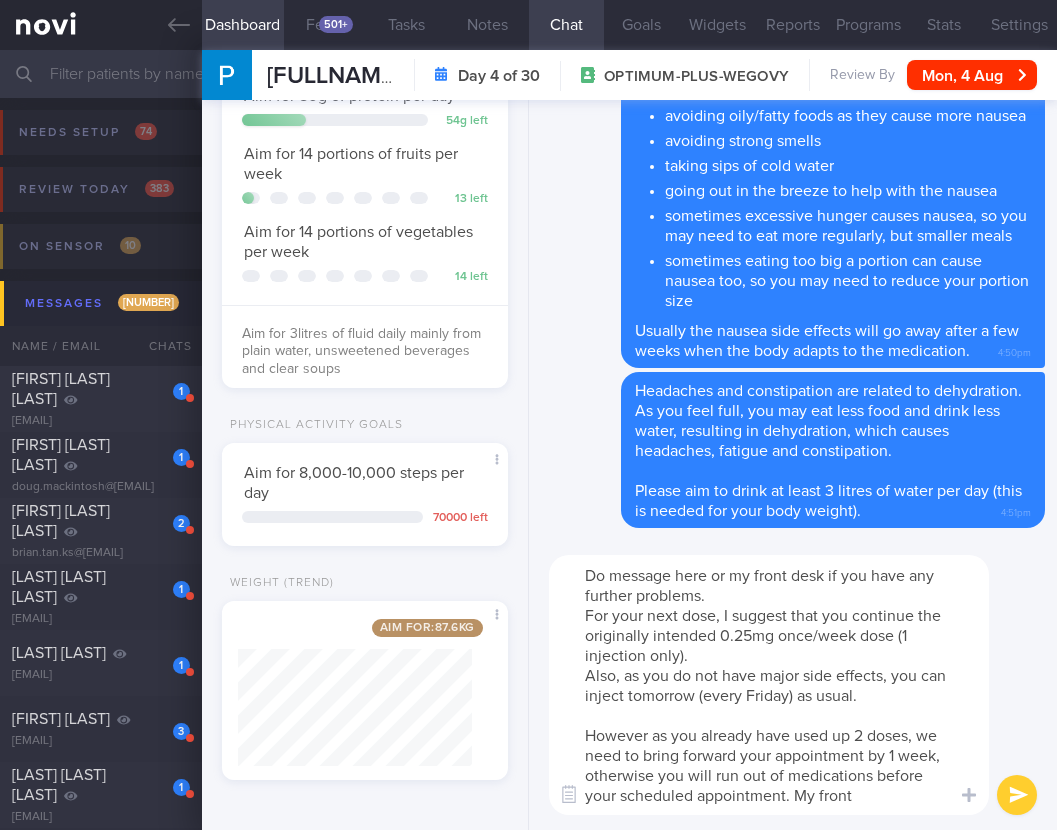 type on "Do message here or my front desk if you have any further problems.
For your next dose, I suggest that you continue the originally intended 0.25mg once/week dose (1 injection only).
Also, as you do not have major side effects, you can inject tomorrow (every Friday) as usual." 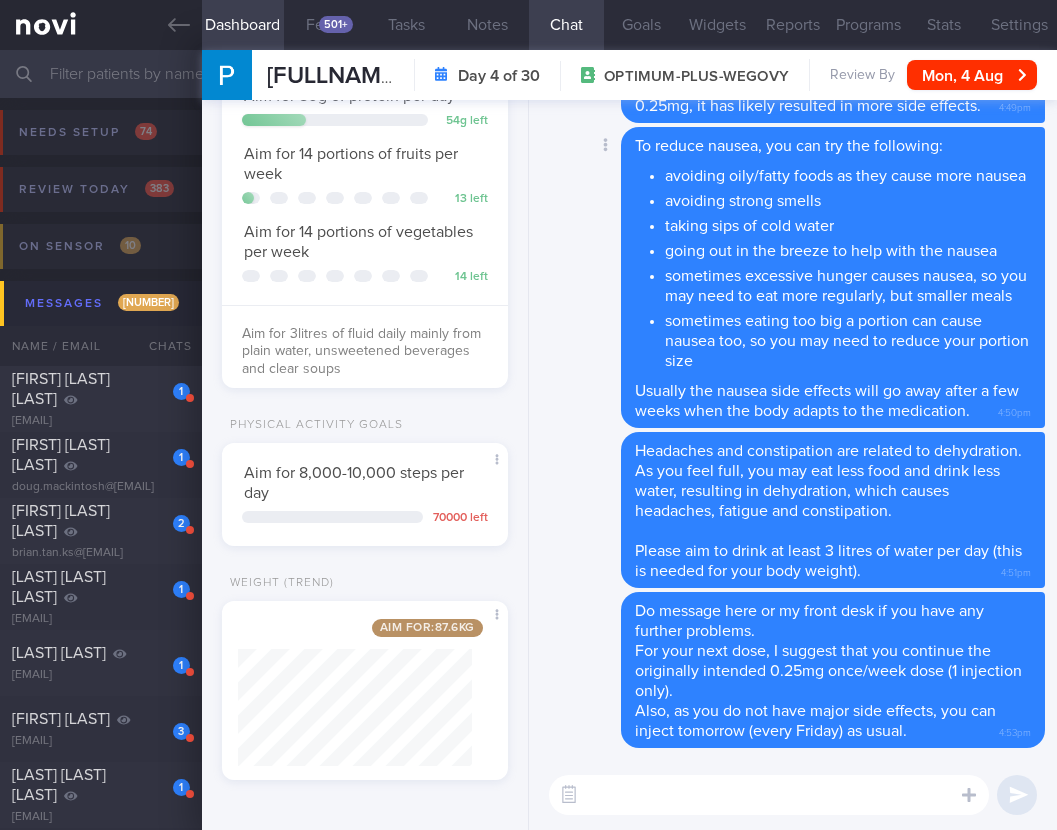 paste on "However as you already have used up 2 doses, we need to bring forward your appointment by 1 week, otherwise you will run out of medications before your scheduled appointment. My front" 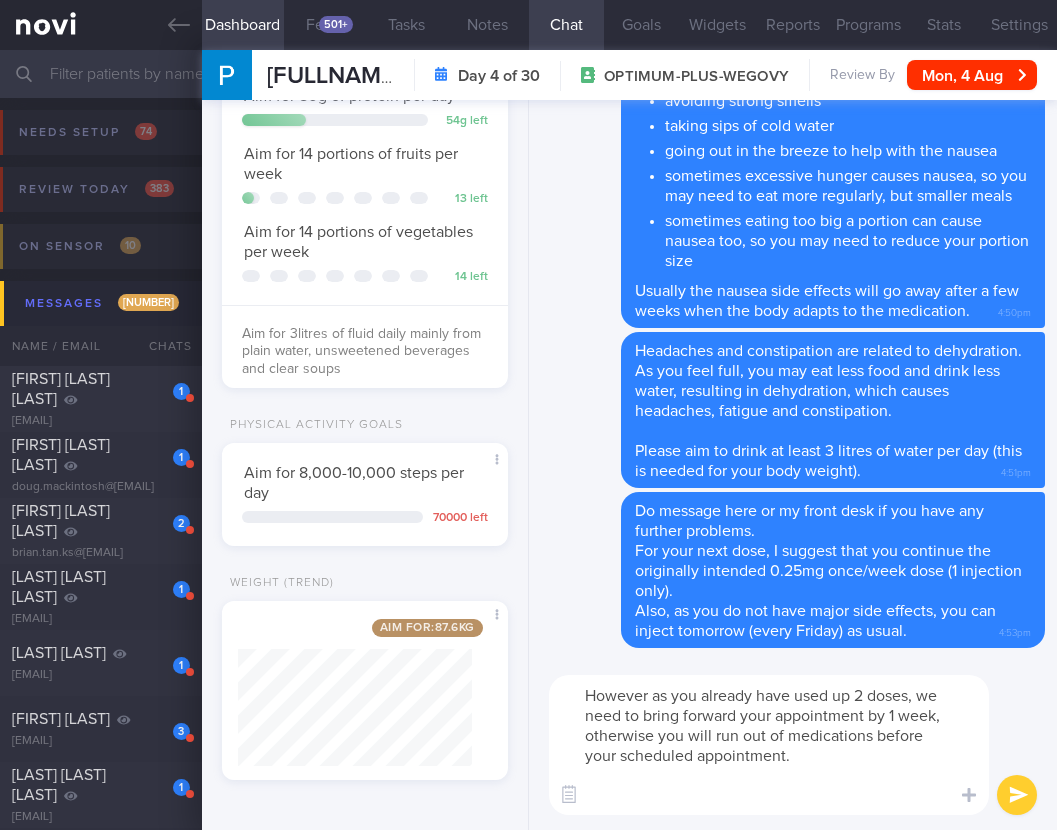 scroll, scrollTop: 0, scrollLeft: 0, axis: both 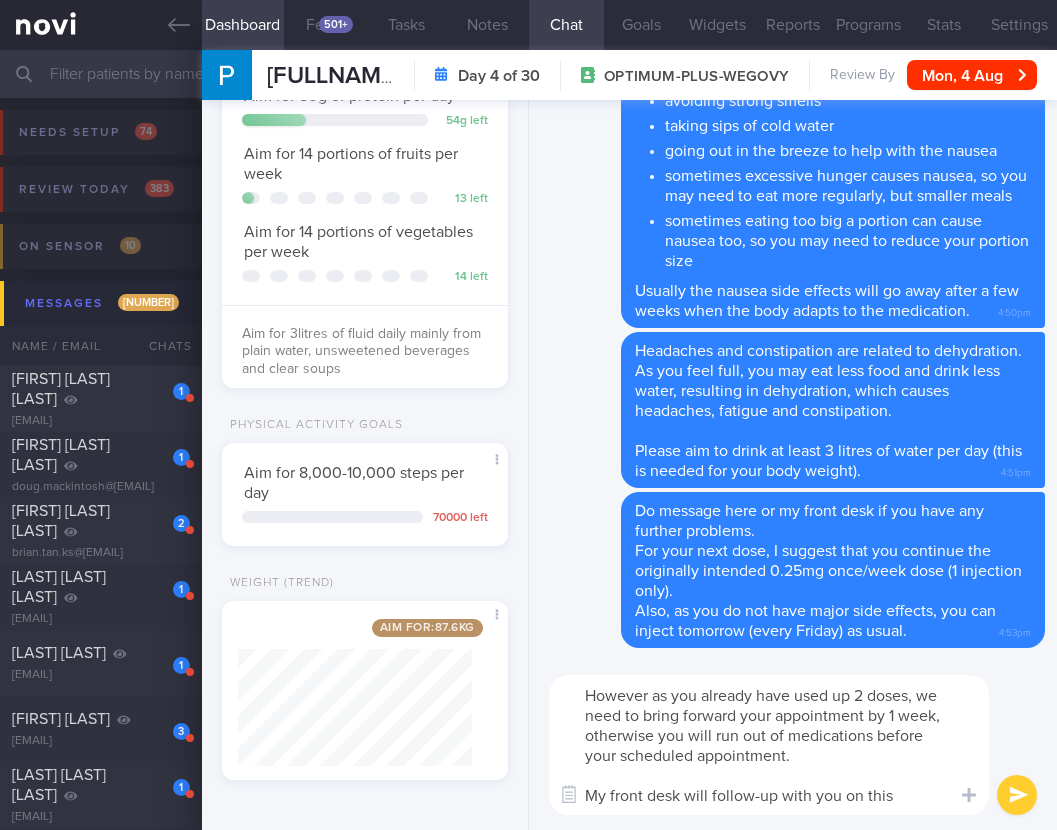 type on "However as you already have used up 2 doses, we need to bring forward your appointment by 1 week, otherwise you will run out of medications before your scheduled appointment.
My front desk will follow-up with you on this." 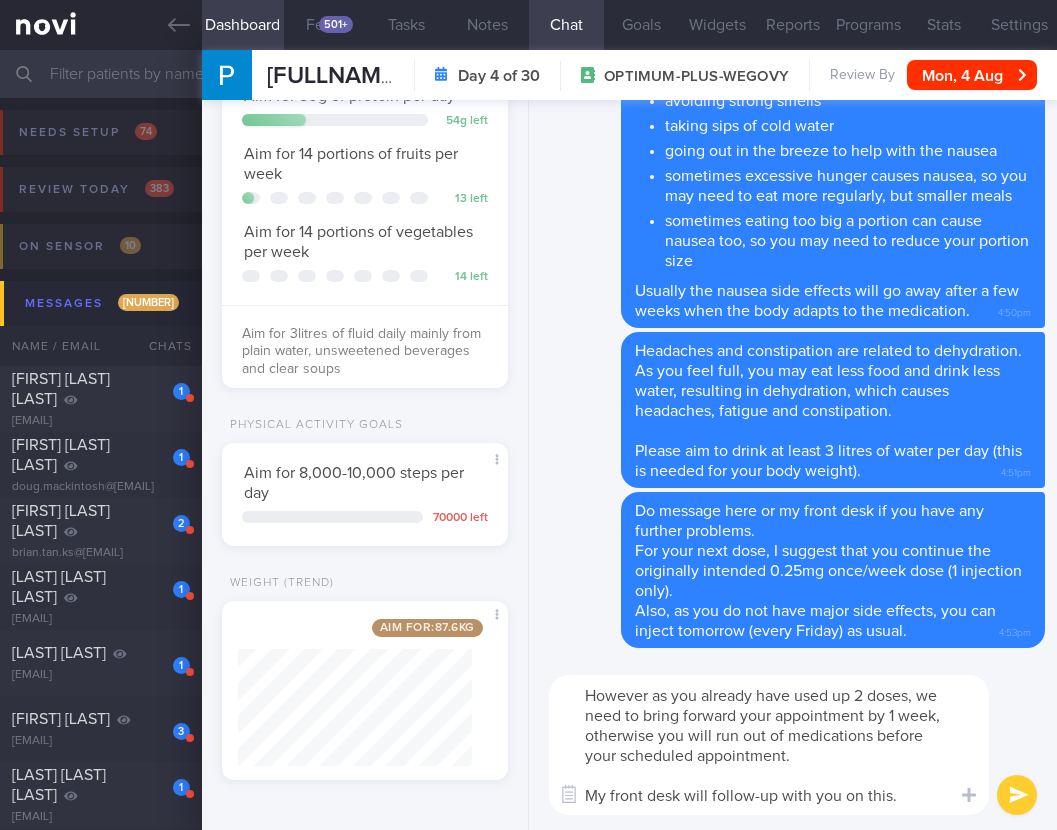 type 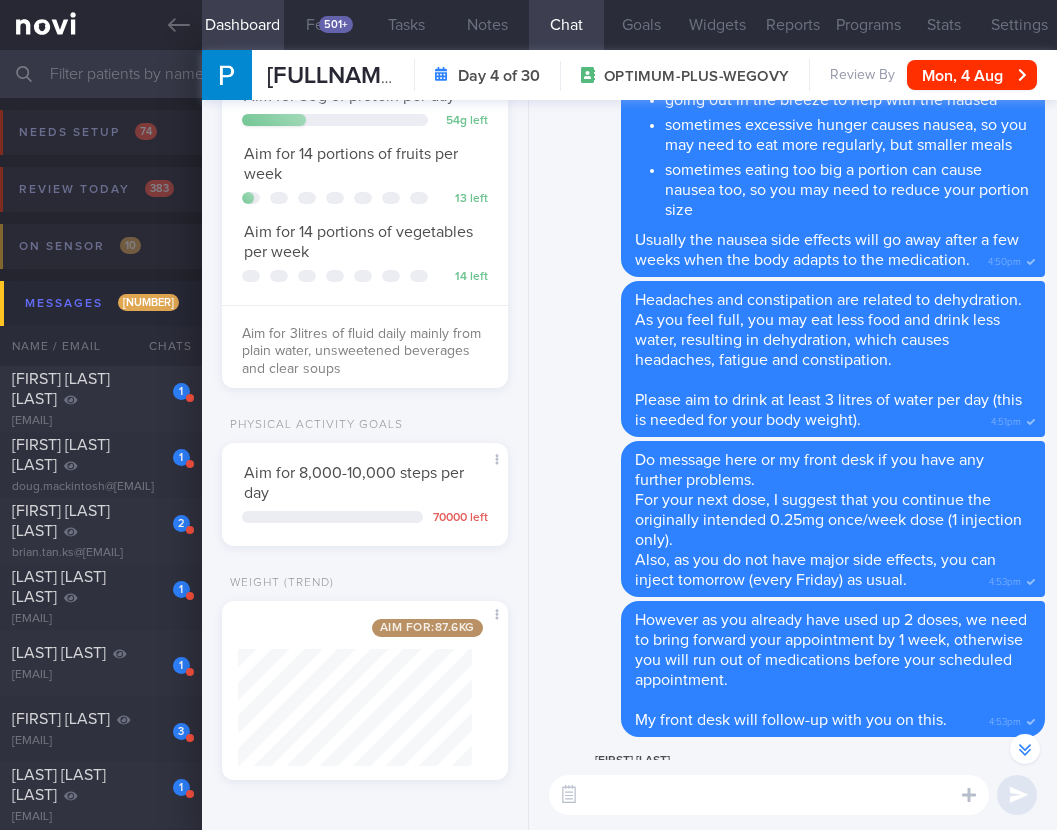 scroll, scrollTop: 0, scrollLeft: 0, axis: both 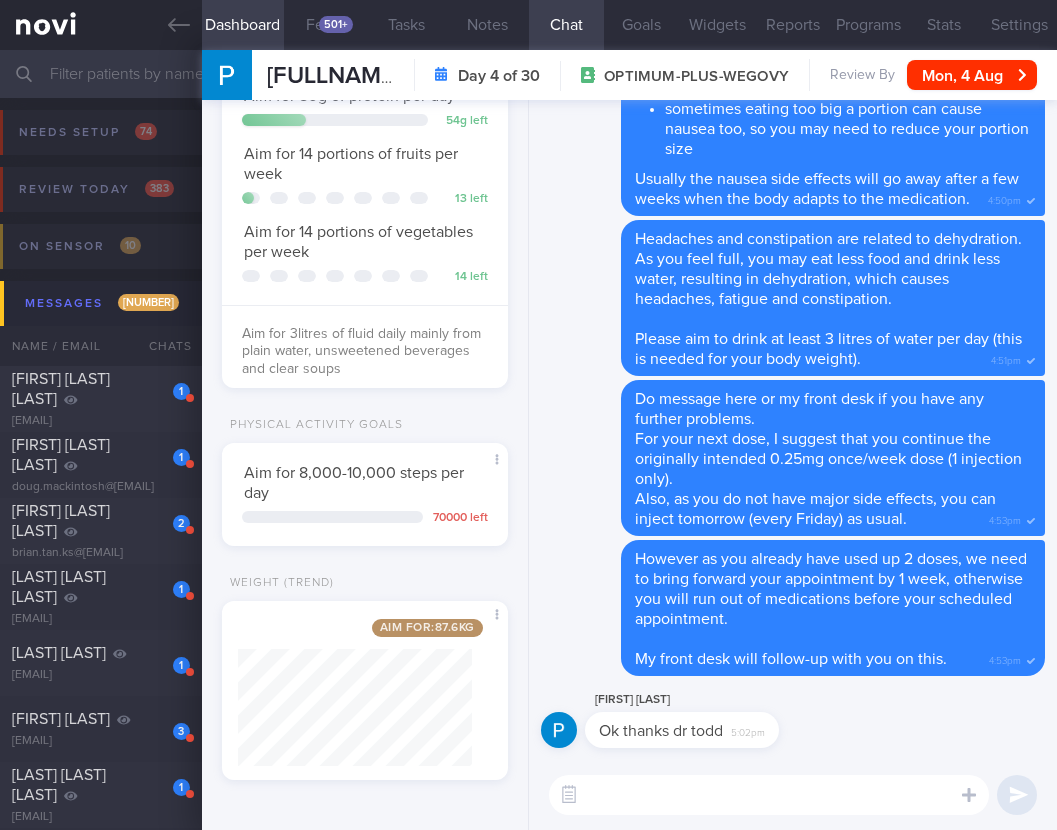 click at bounding box center [769, 795] 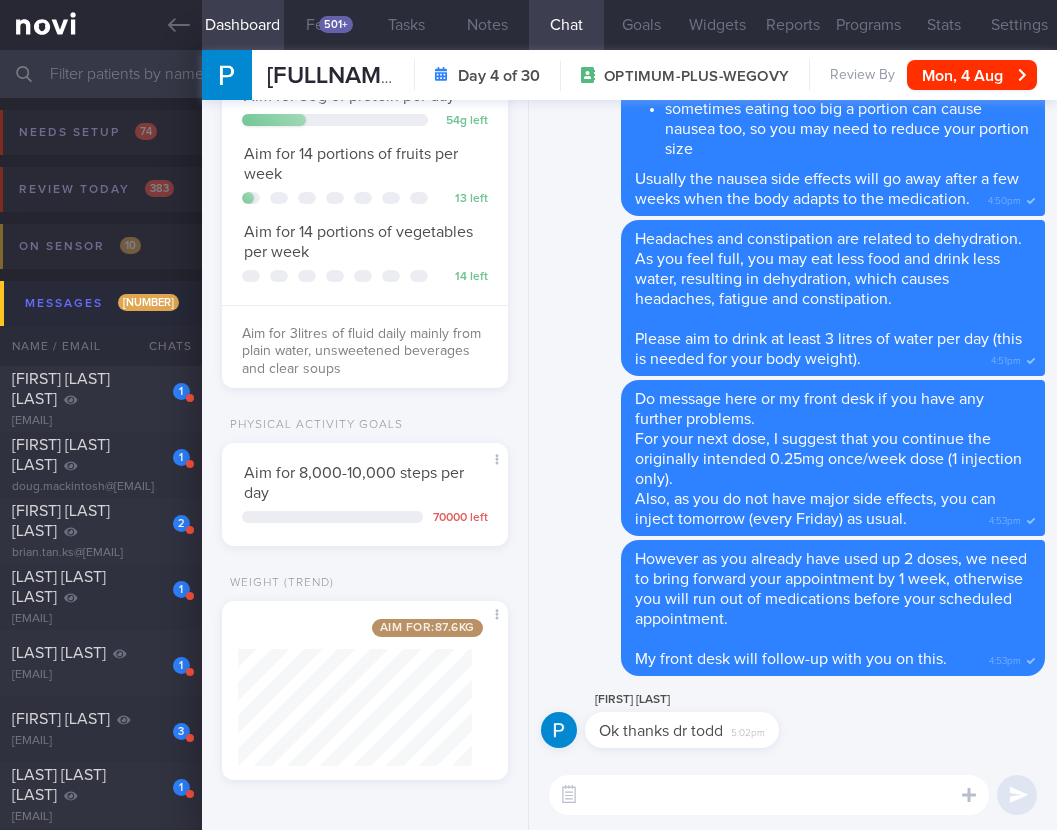 click on "Messages
283" at bounding box center (531, 303) 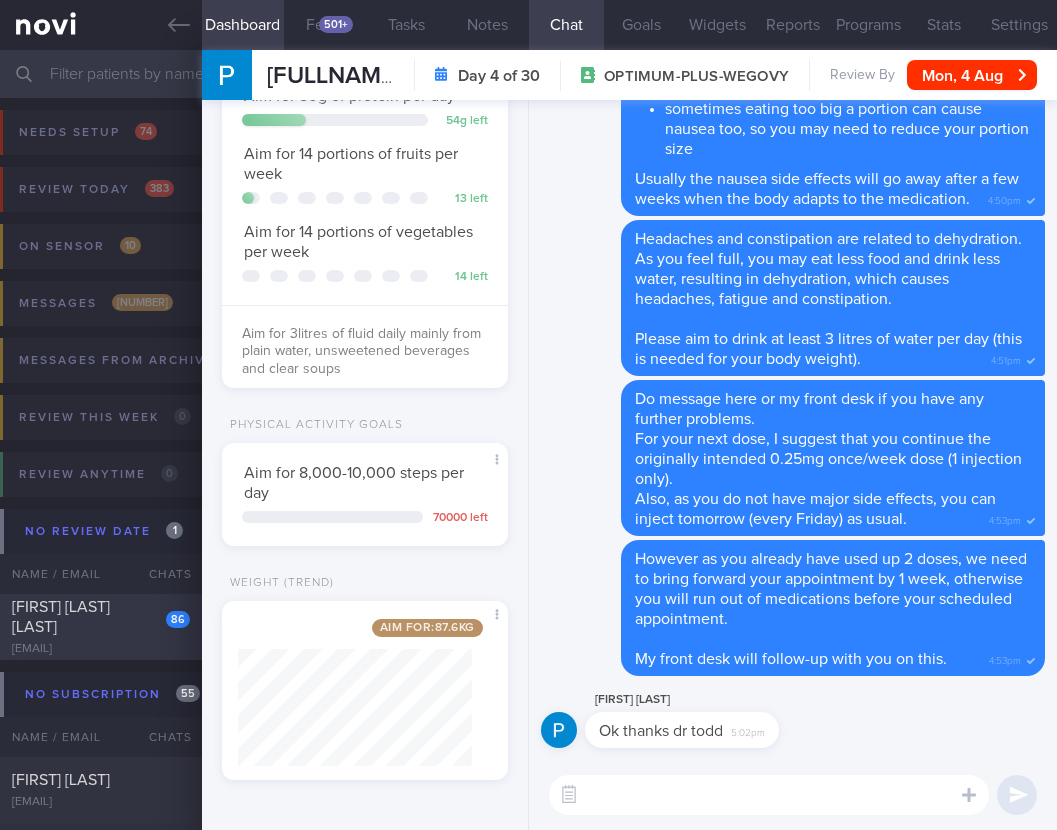 click on "[FIRST] [LAST] [LAST]" at bounding box center [98, 617] 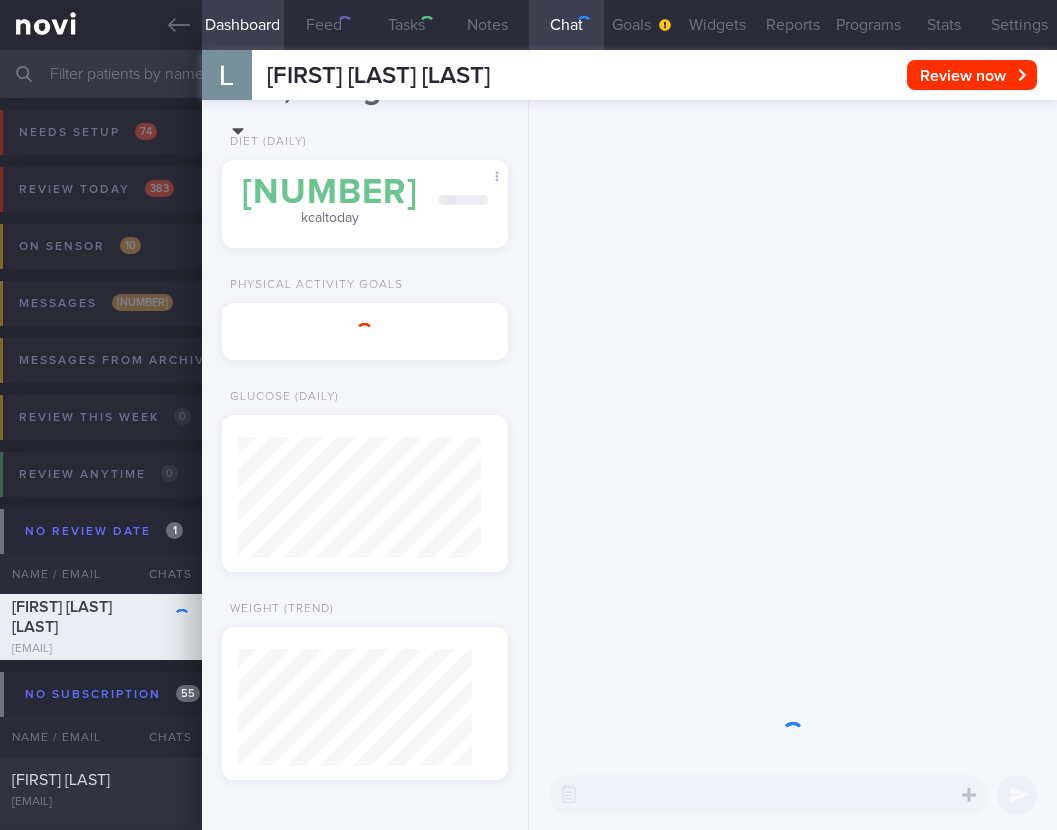 scroll, scrollTop: 49, scrollLeft: 0, axis: vertical 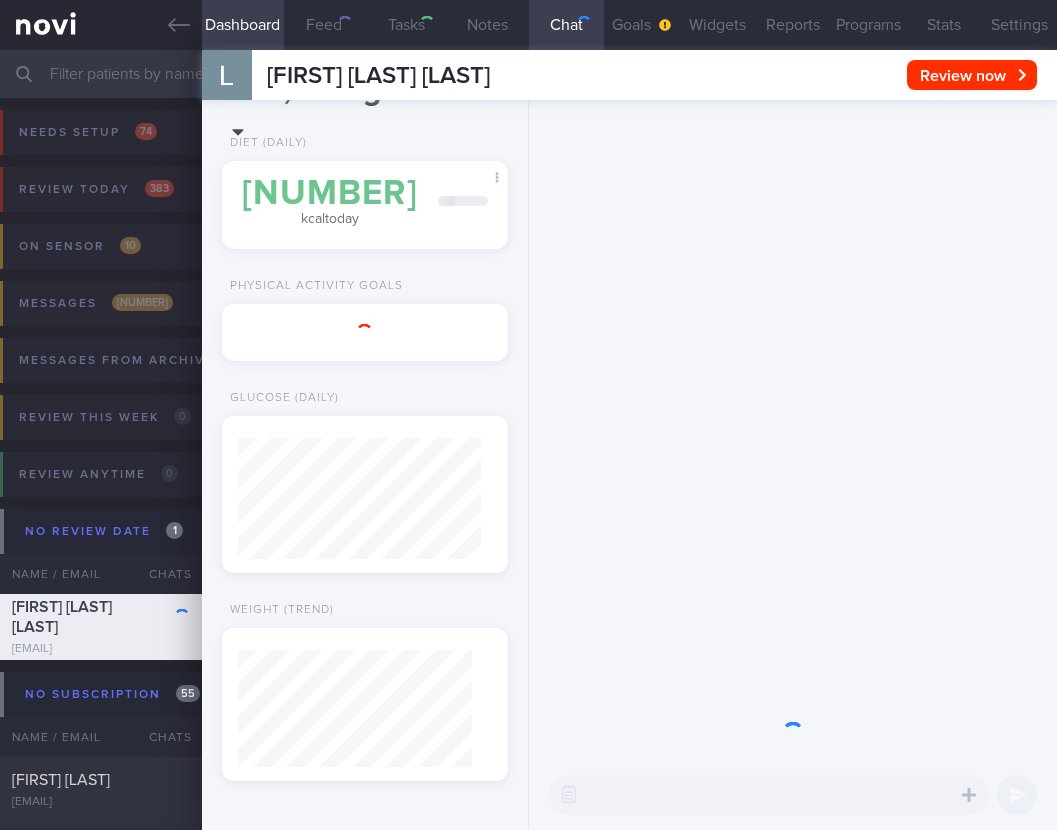 select on "7" 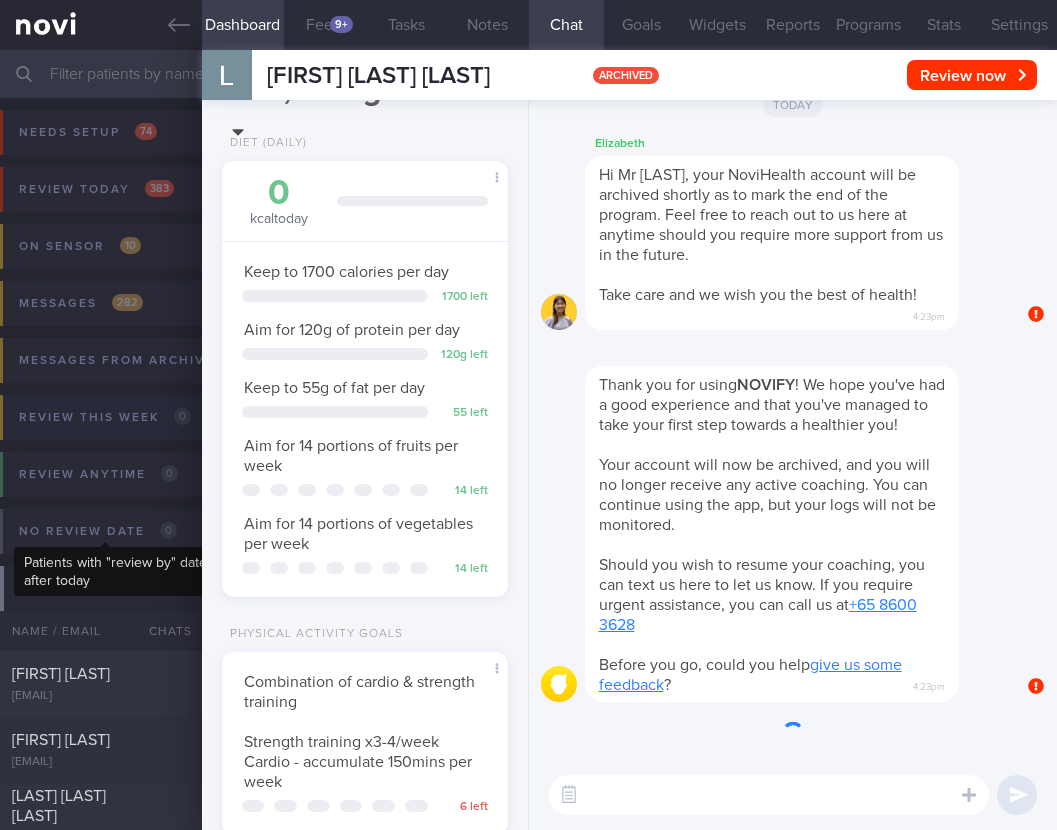 scroll, scrollTop: 999854, scrollLeft: 999765, axis: both 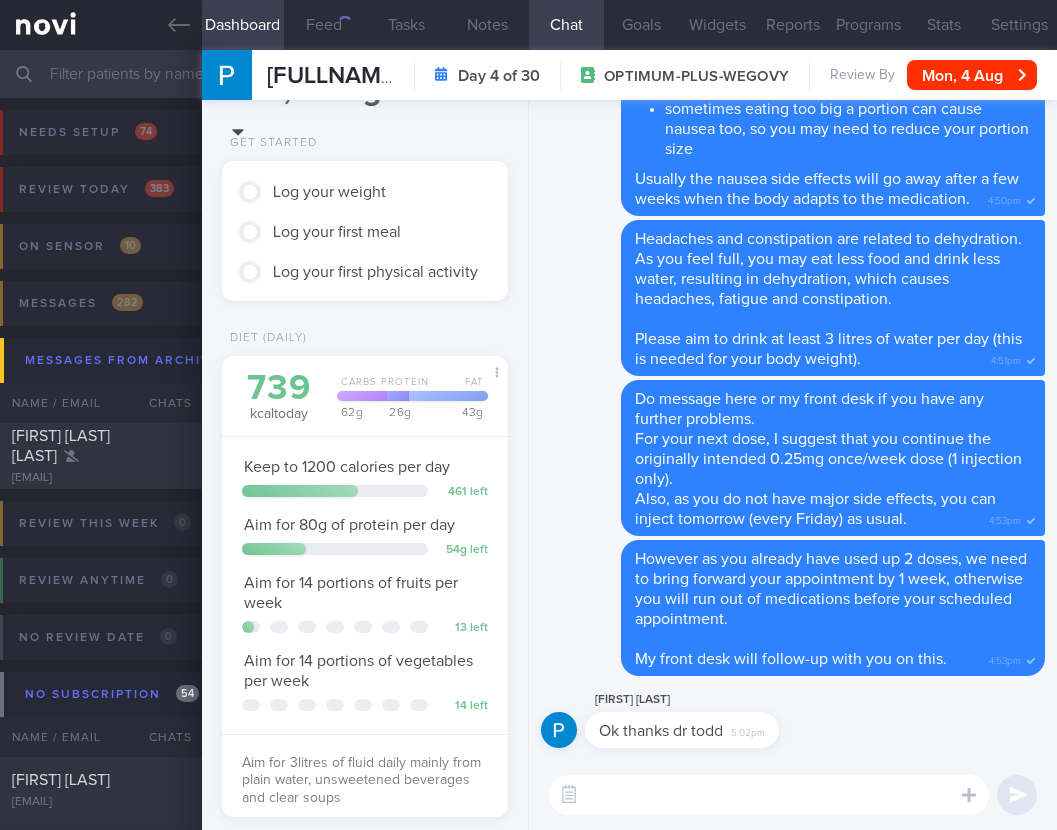 click at bounding box center [769, 795] 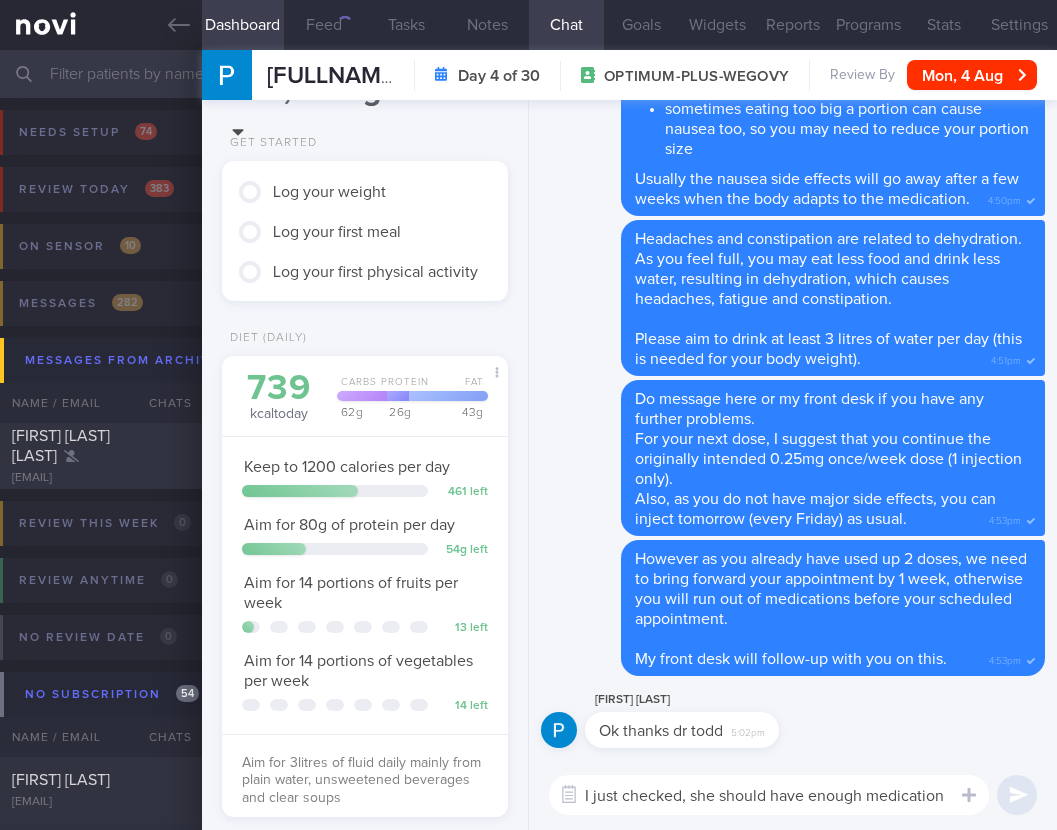 scroll, scrollTop: 0, scrollLeft: 0, axis: both 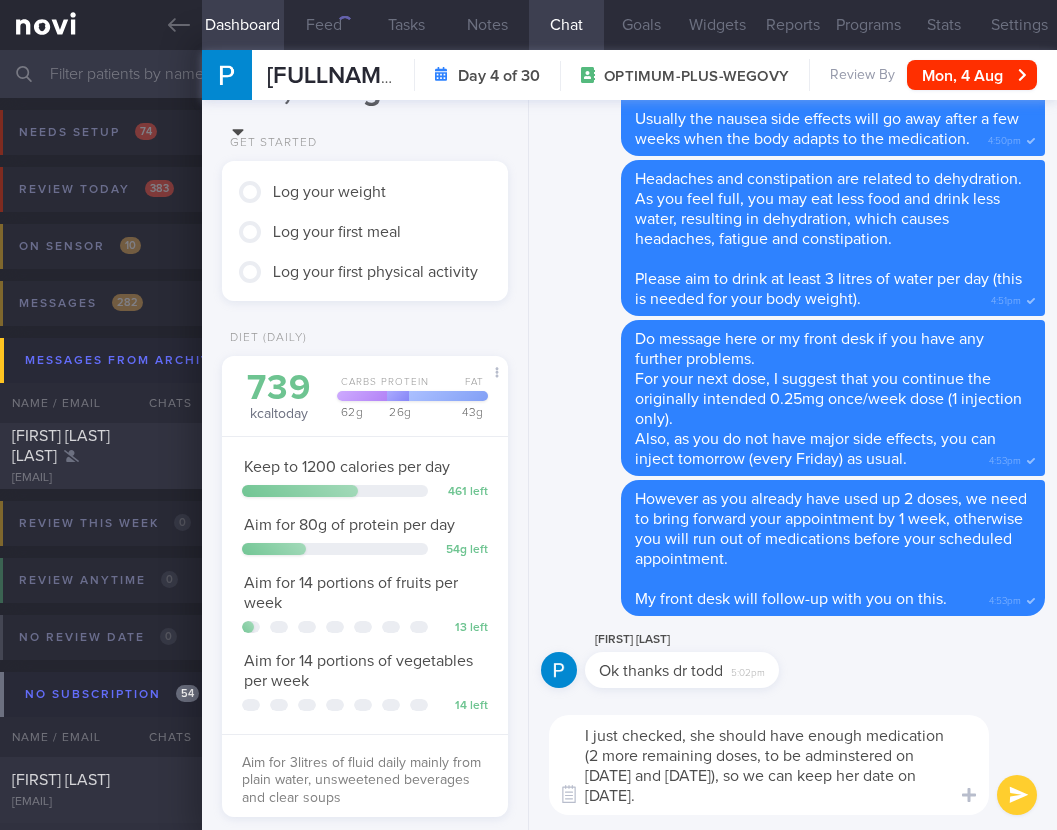 click on "I just checked, she should have enough medication (2 more remaining doses, to be adminstered on [DATE] and [DATE]), so we can keep her date on [DATE]." at bounding box center [769, 765] 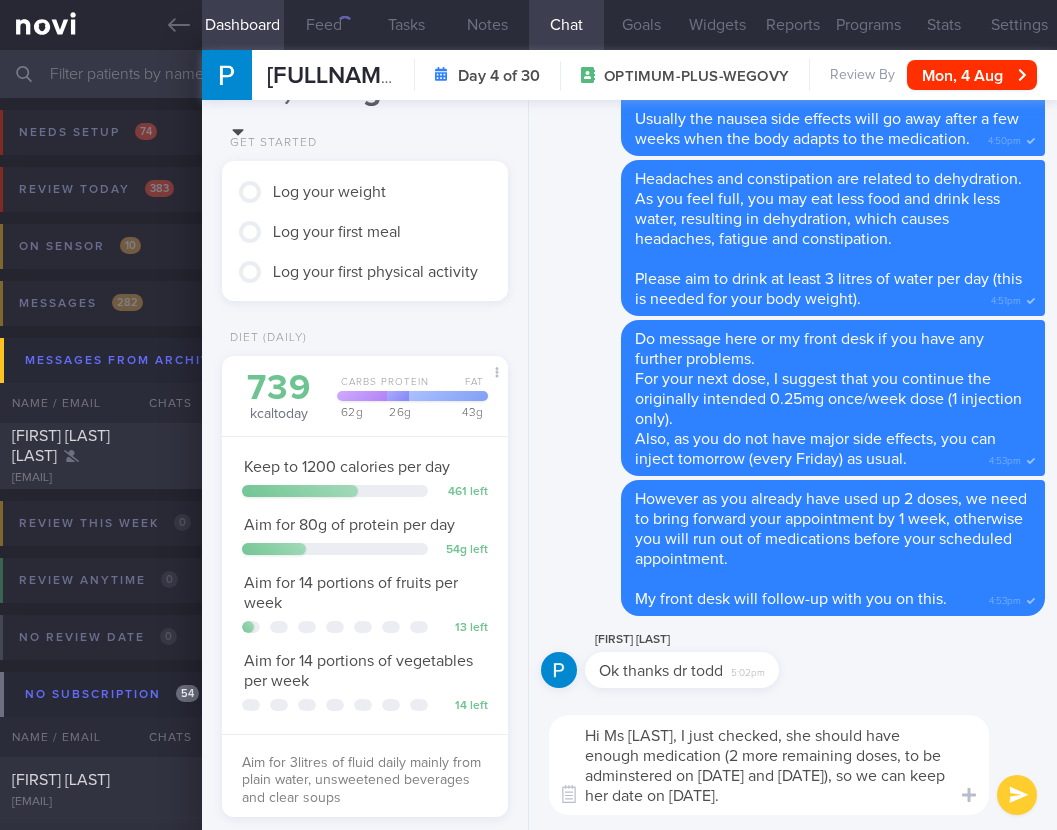click on "Hi Ms [LAST], I just checked, she should have enough medication (2 more remaining doses, to be adminstered on [DATE] and [DATE]), so we can keep her date on [DATE]." at bounding box center [769, 765] 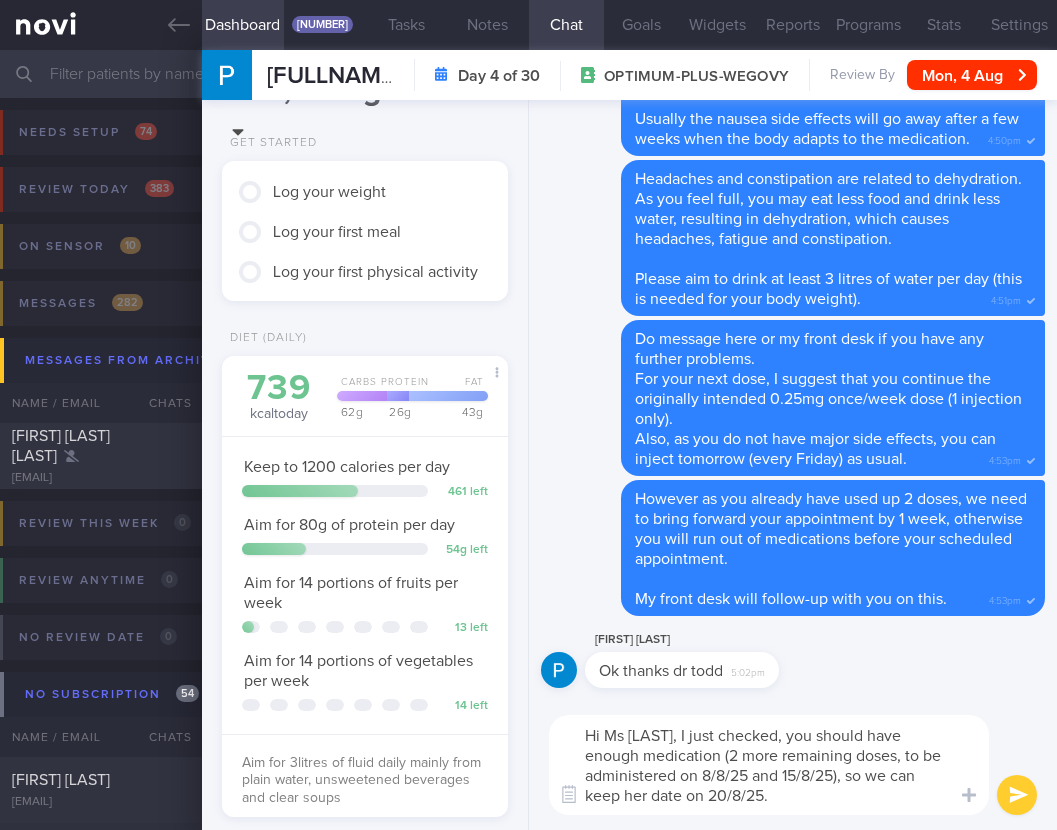 click on "Hi Ms [LAST], I just checked, you should have enough medication (2 more remaining doses, to be administered on 8/8/25 and 15/8/25), so we can keep her date on 20/8/25." at bounding box center [769, 765] 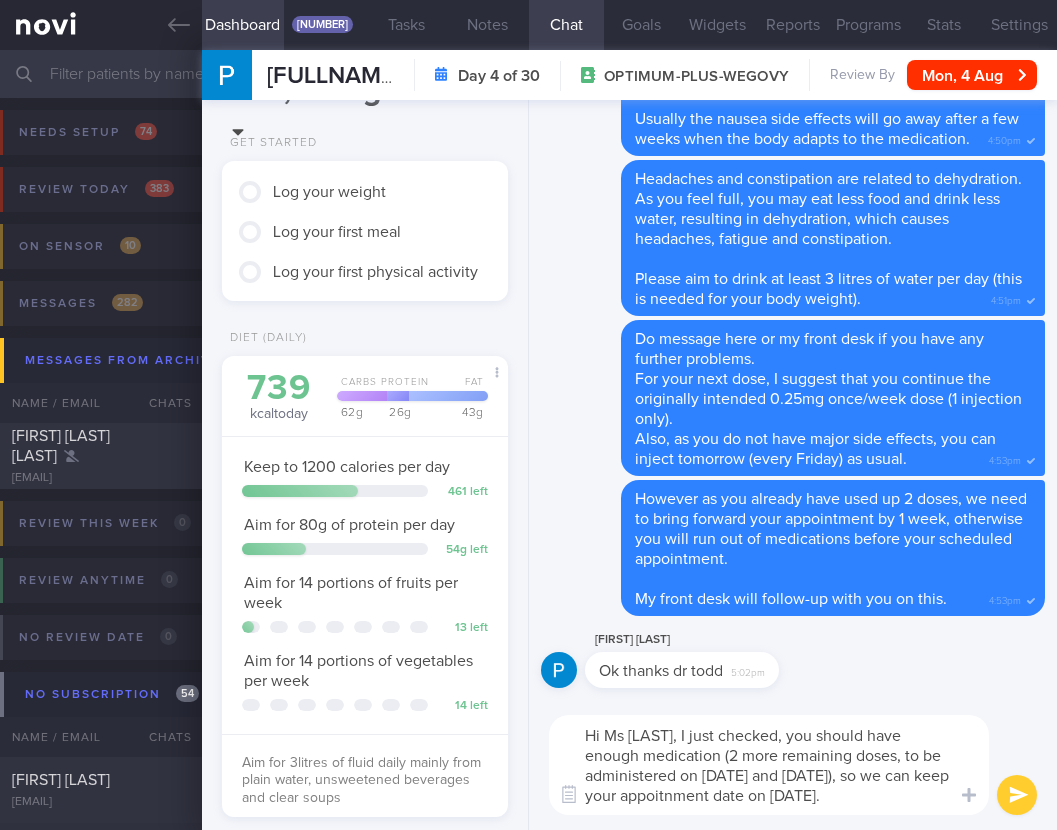 type on "Hi Ms [LAST], I just checked, you should have enough medication (2 more remaining doses, to be administered on [DATE] and [DATE]), so we can keep your appoitnment date on [DATE]." 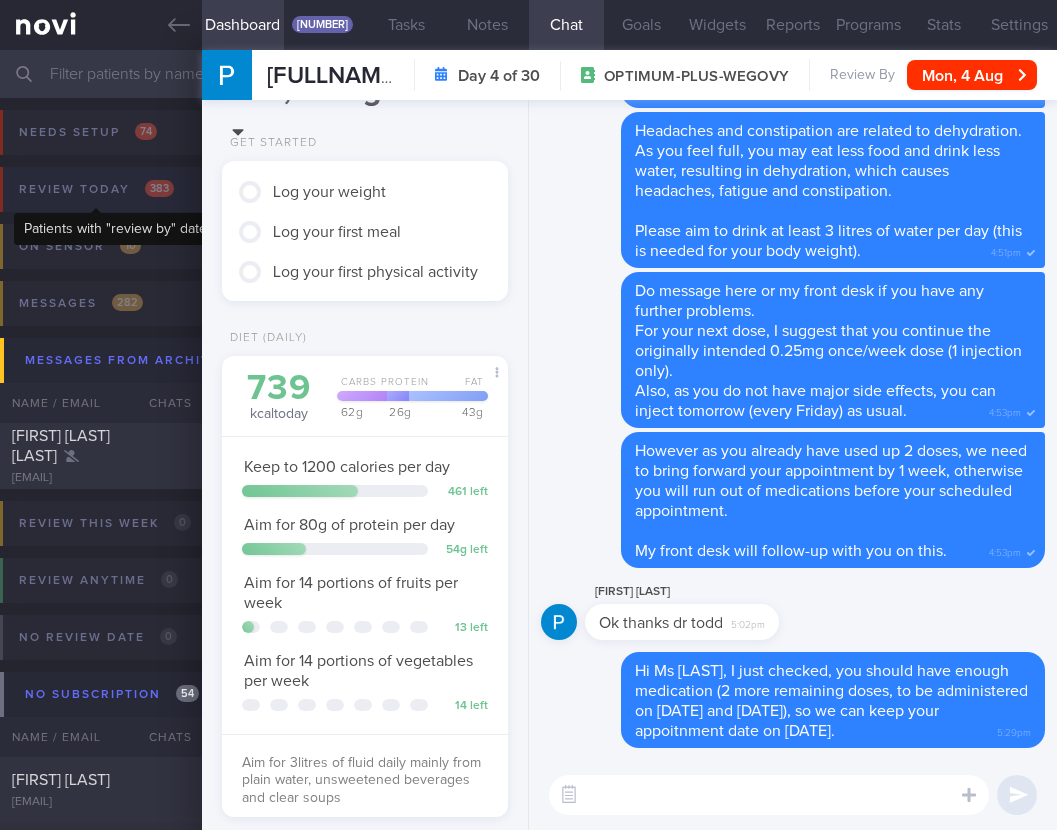 click on "Review today
383" at bounding box center (96, 189) 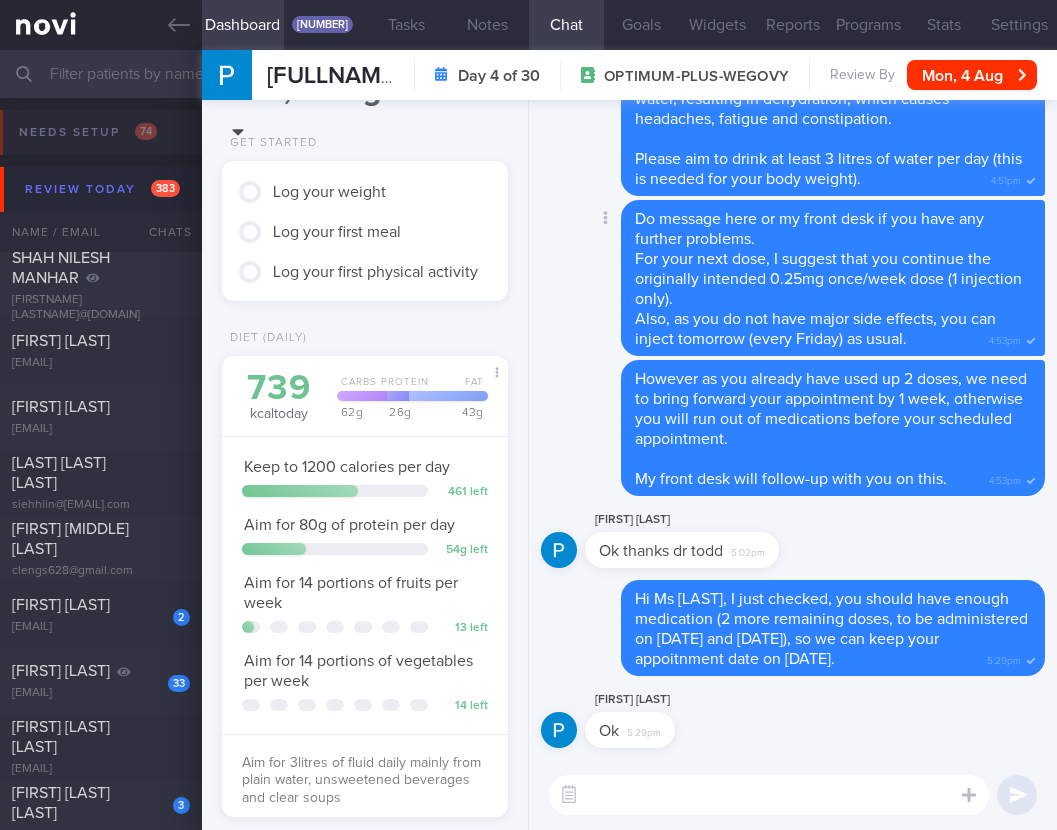 type 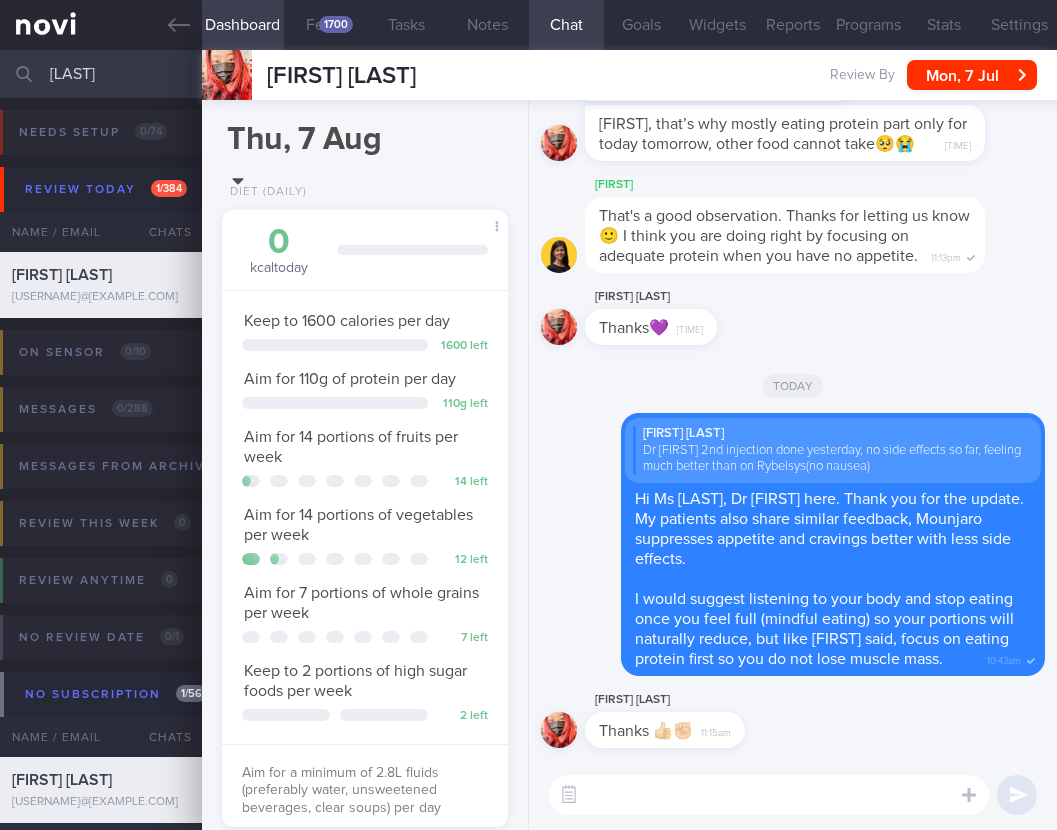 select on "6" 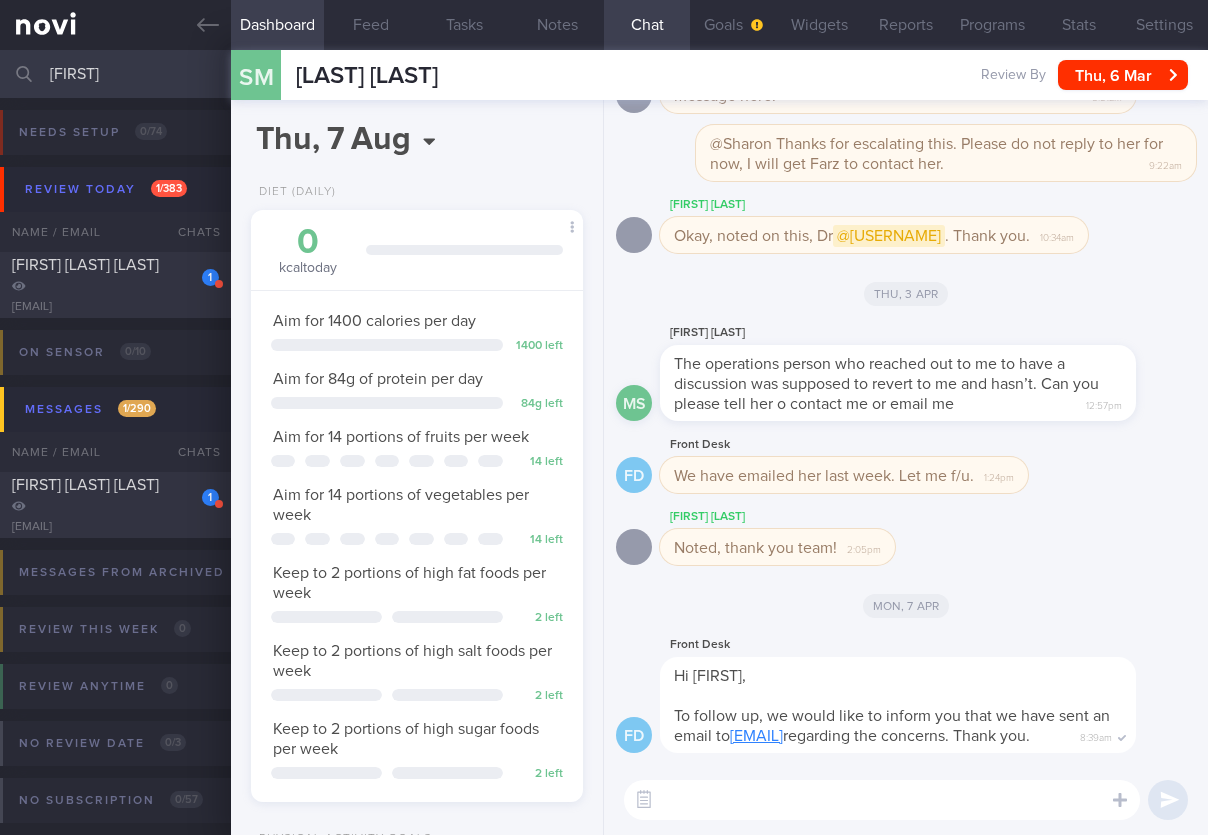 select on "7" 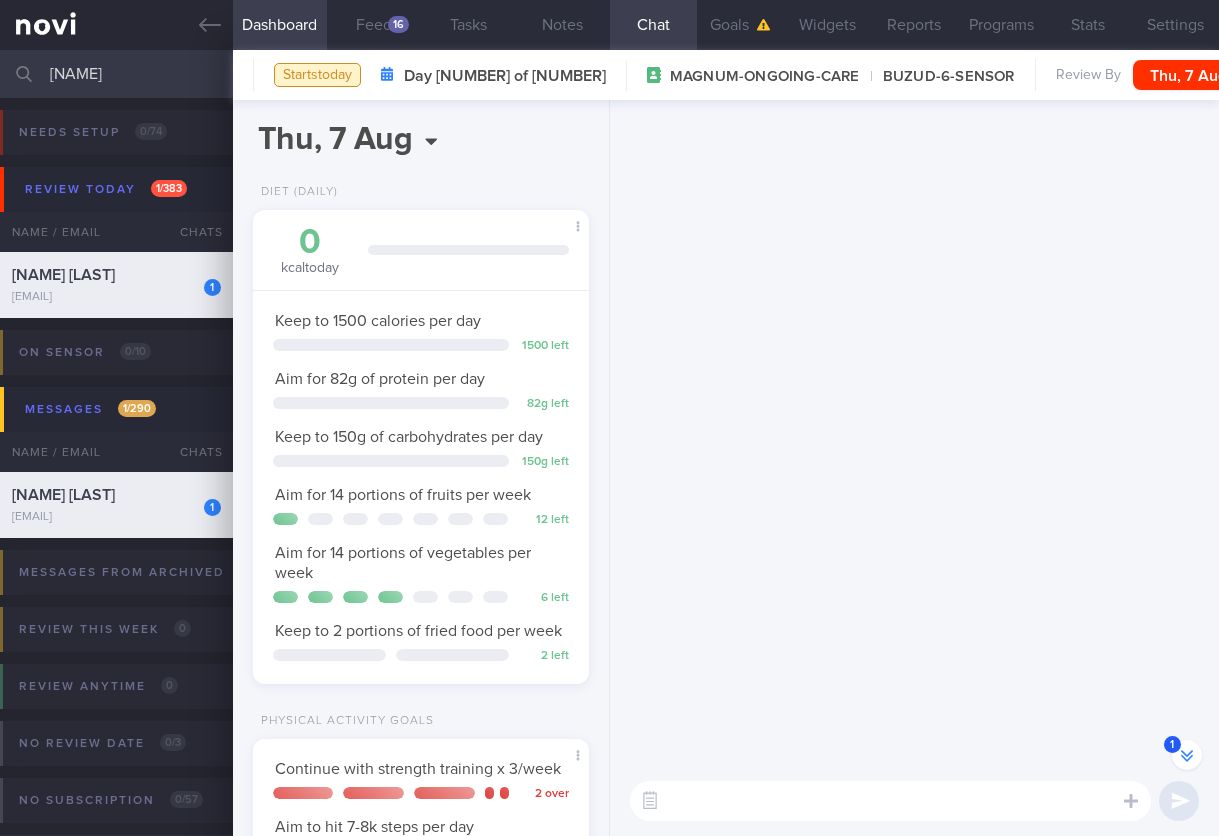 select on "7" 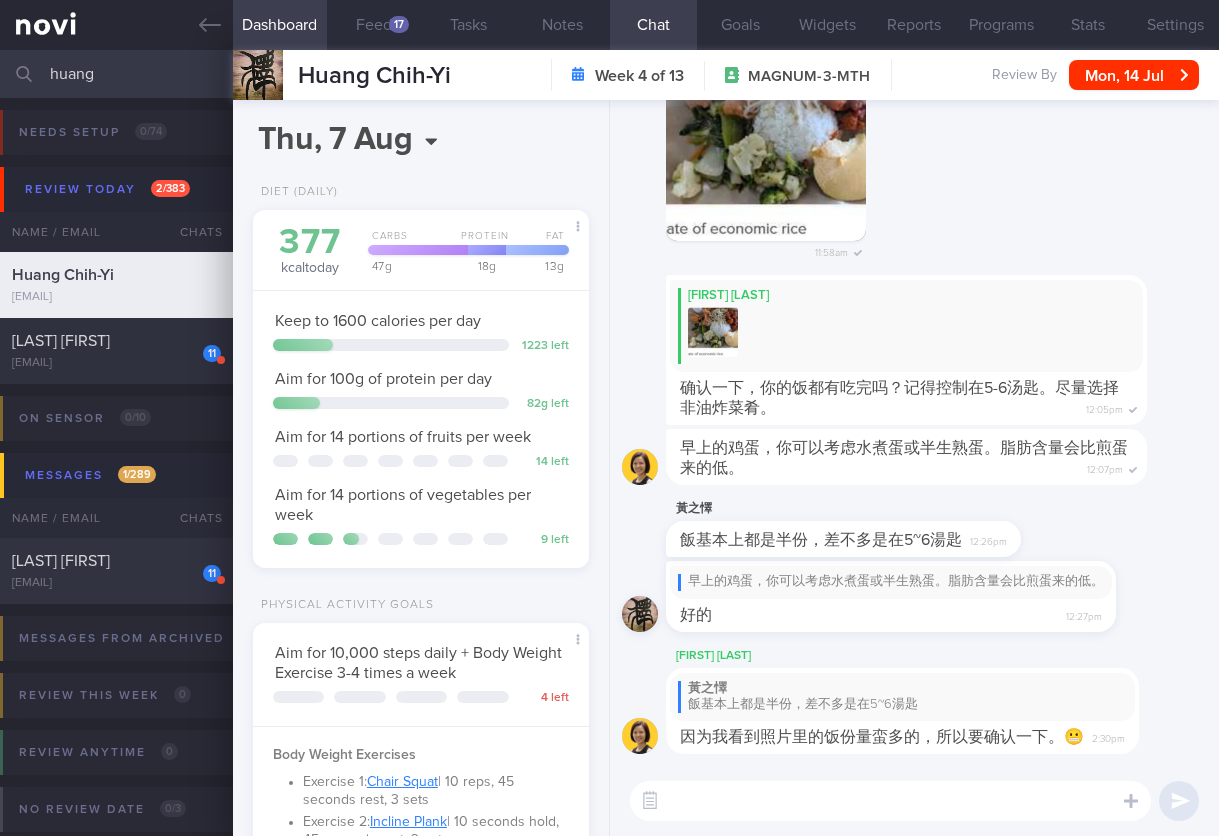 scroll, scrollTop: 0, scrollLeft: 0, axis: both 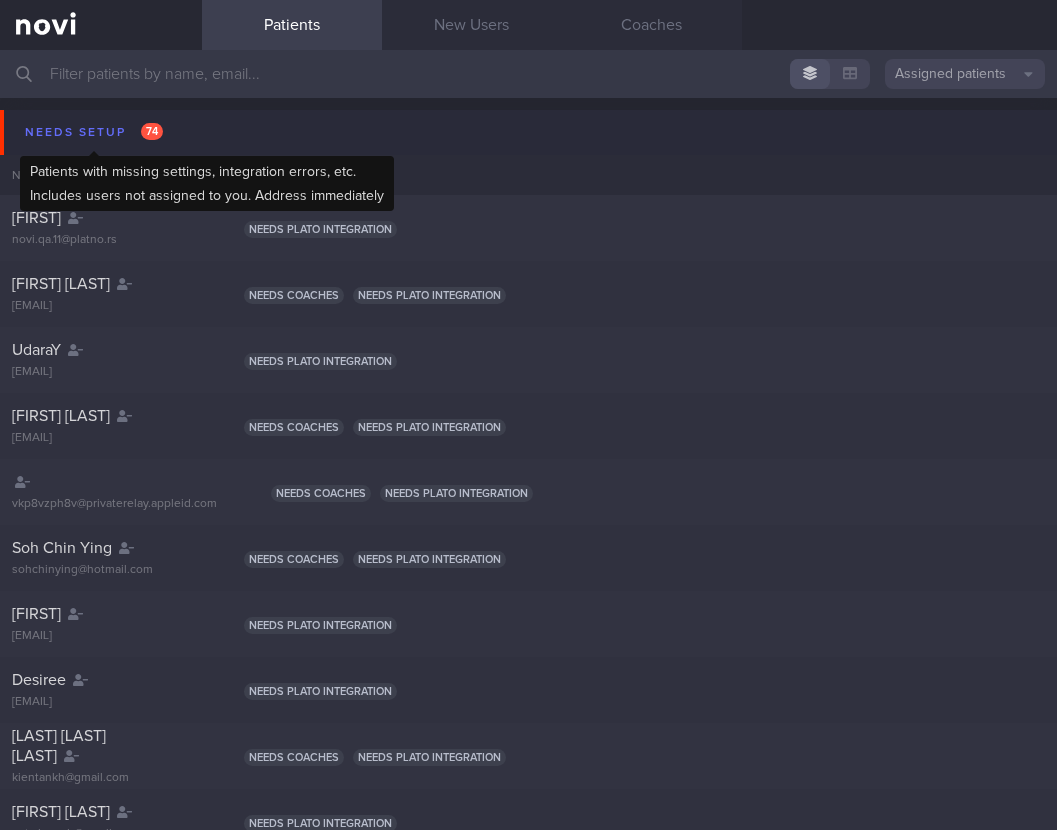 click on "Needs setup
74" at bounding box center (94, 132) 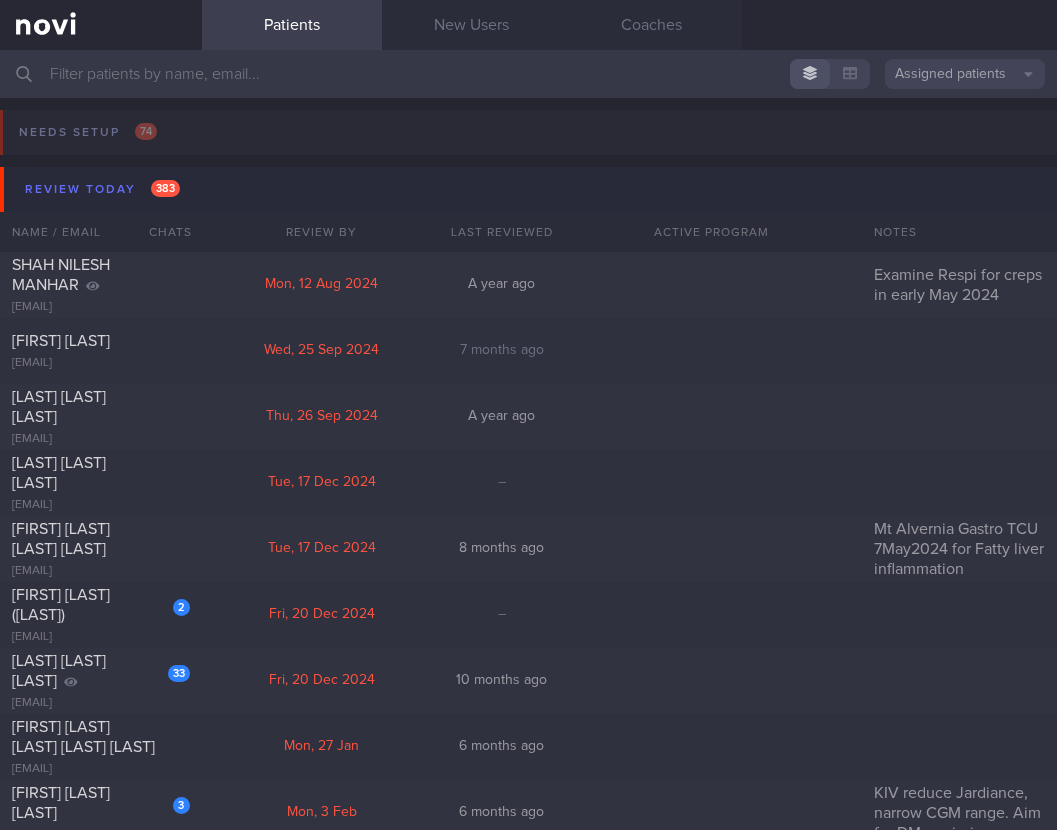 click on "Review today
383" at bounding box center (531, 189) 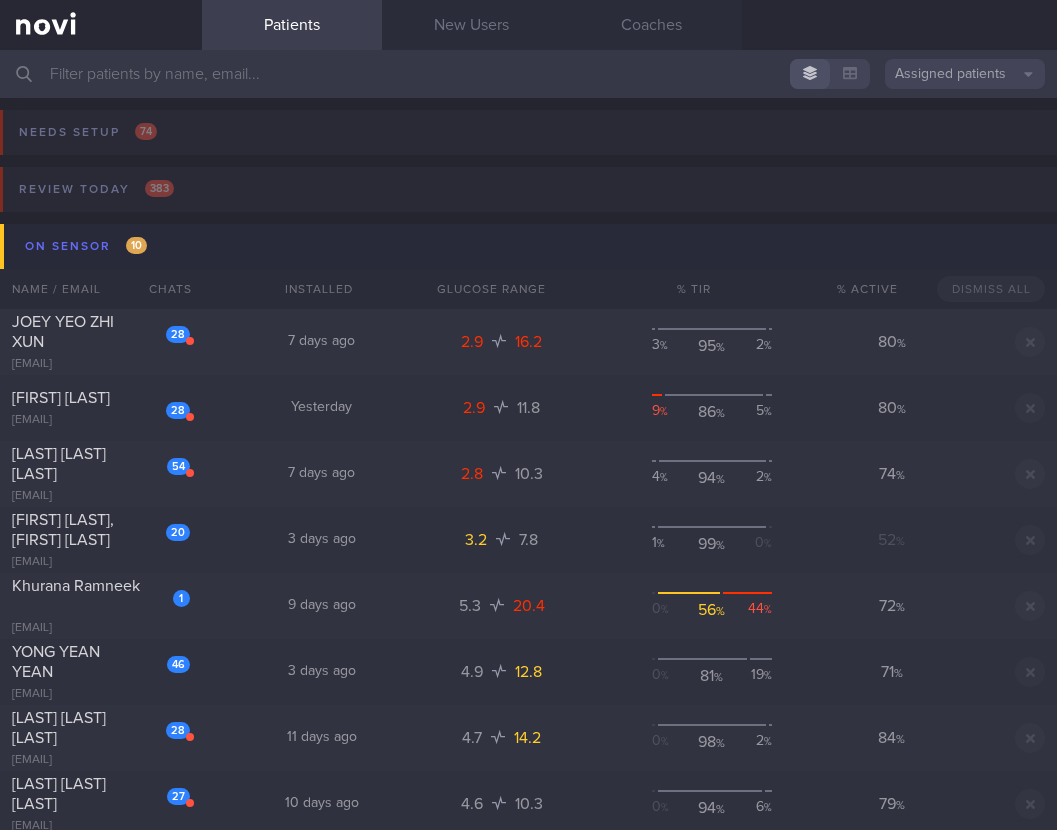 click on "On sensor
10" at bounding box center (531, 246) 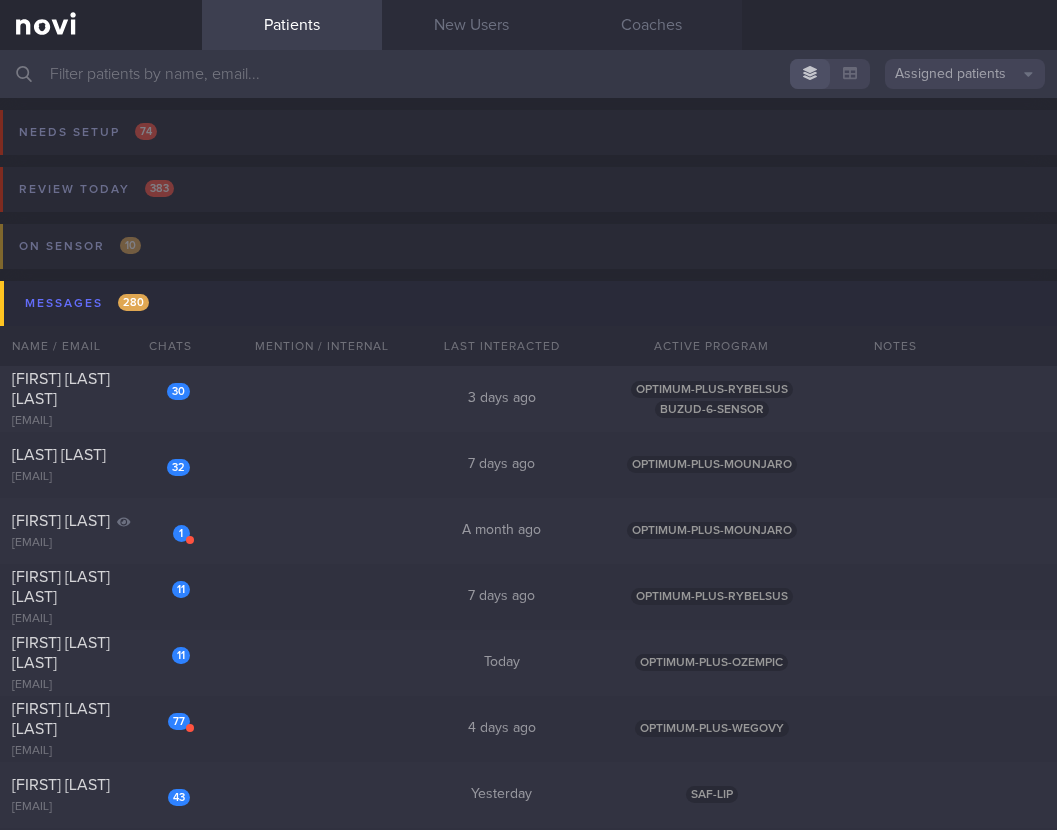 click on "Messages
280" at bounding box center (531, 303) 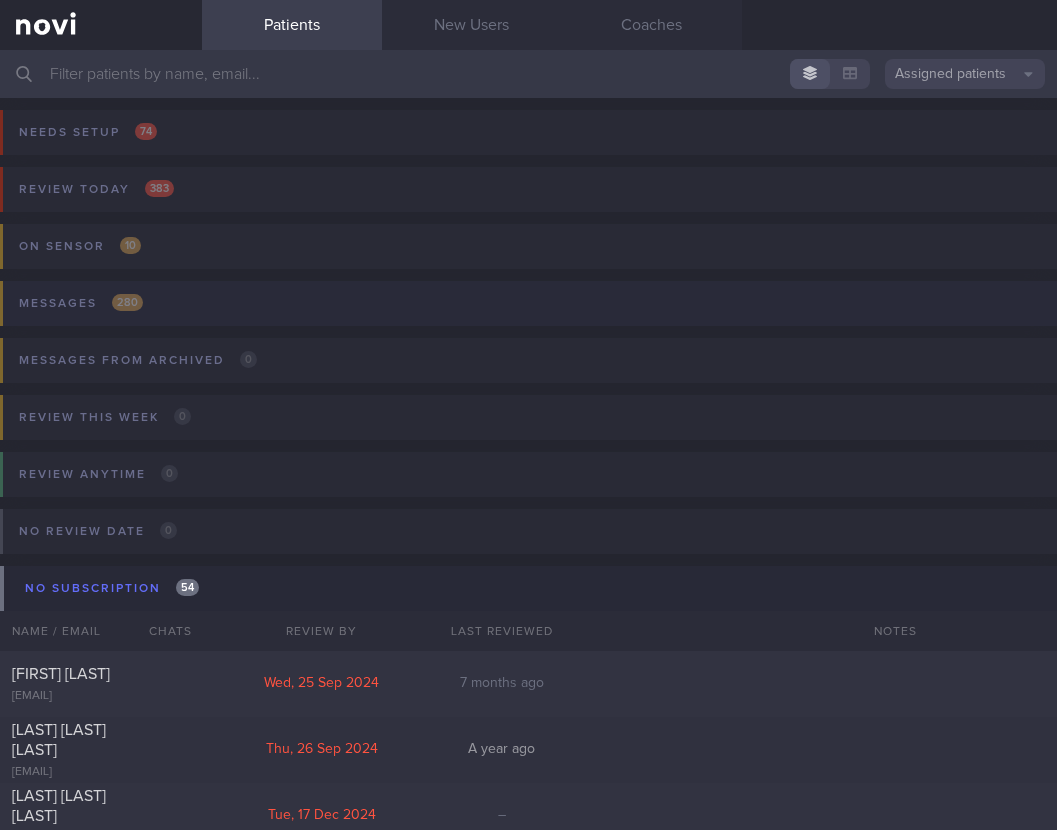click on "Messages
280" at bounding box center [525, 309] 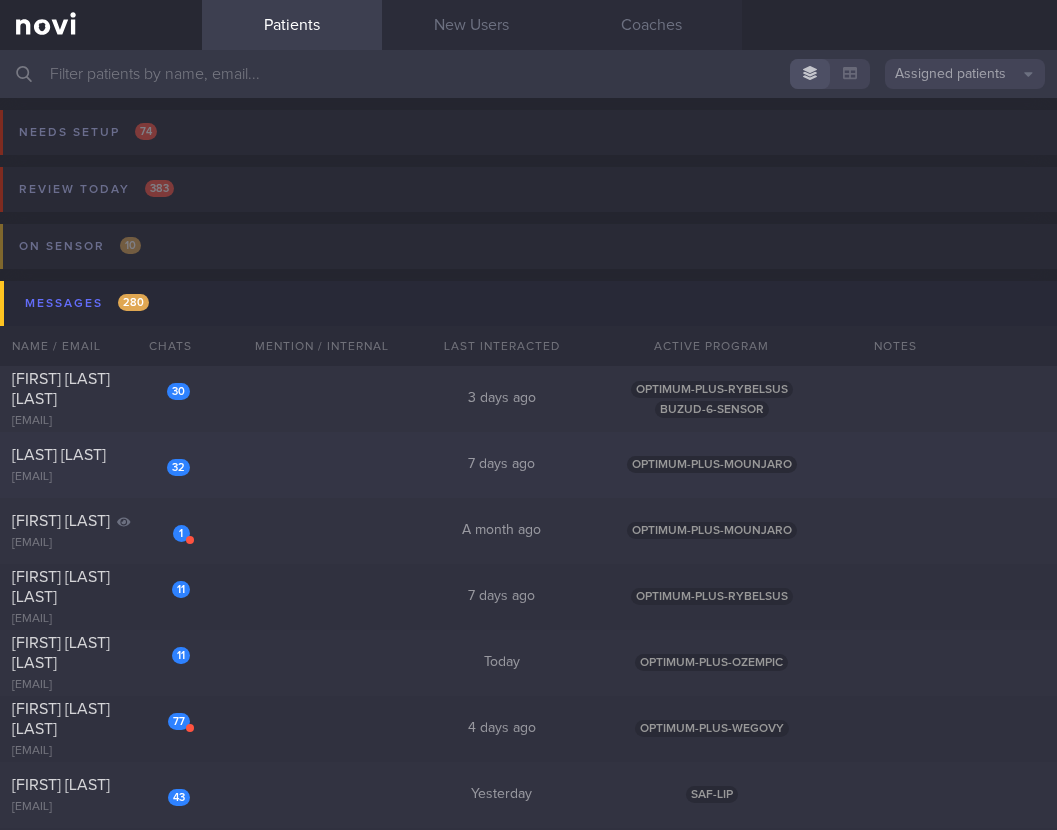 click on "[NUMBER]
[LAST] [LAST]
[EMAIL]
7 days ago
OPTIMUM-PLUS-MOUNJARO" 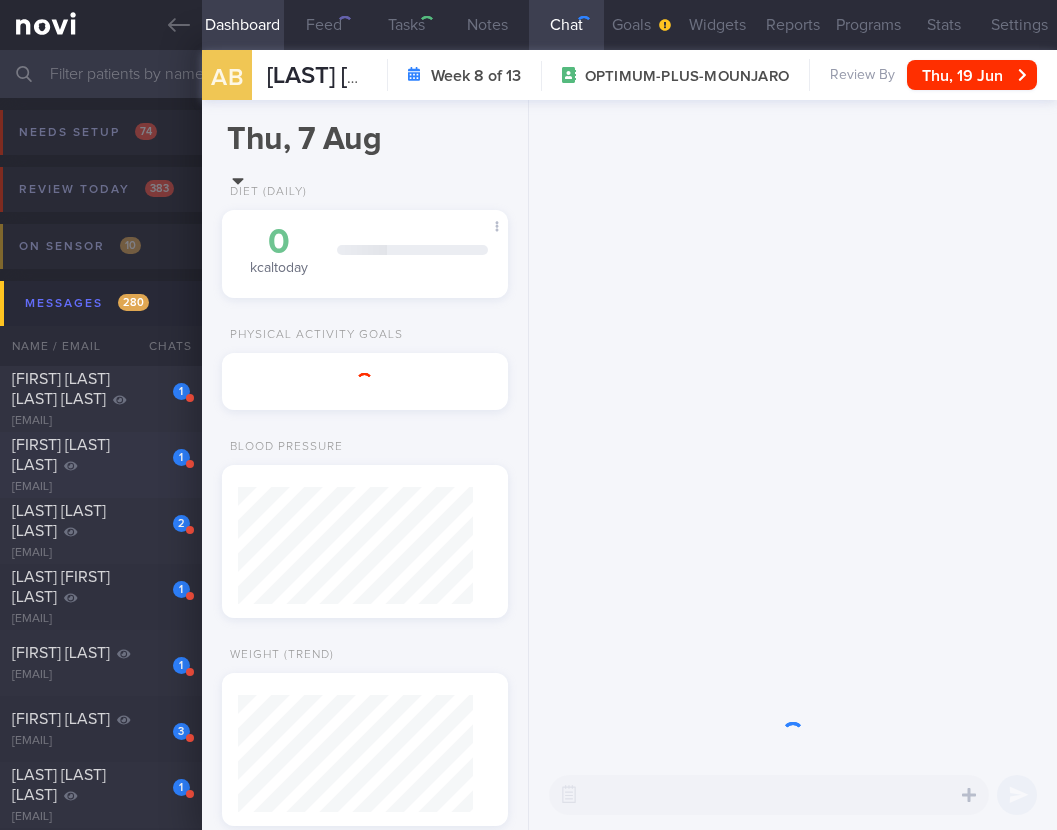 scroll, scrollTop: 999854, scrollLeft: 999765, axis: both 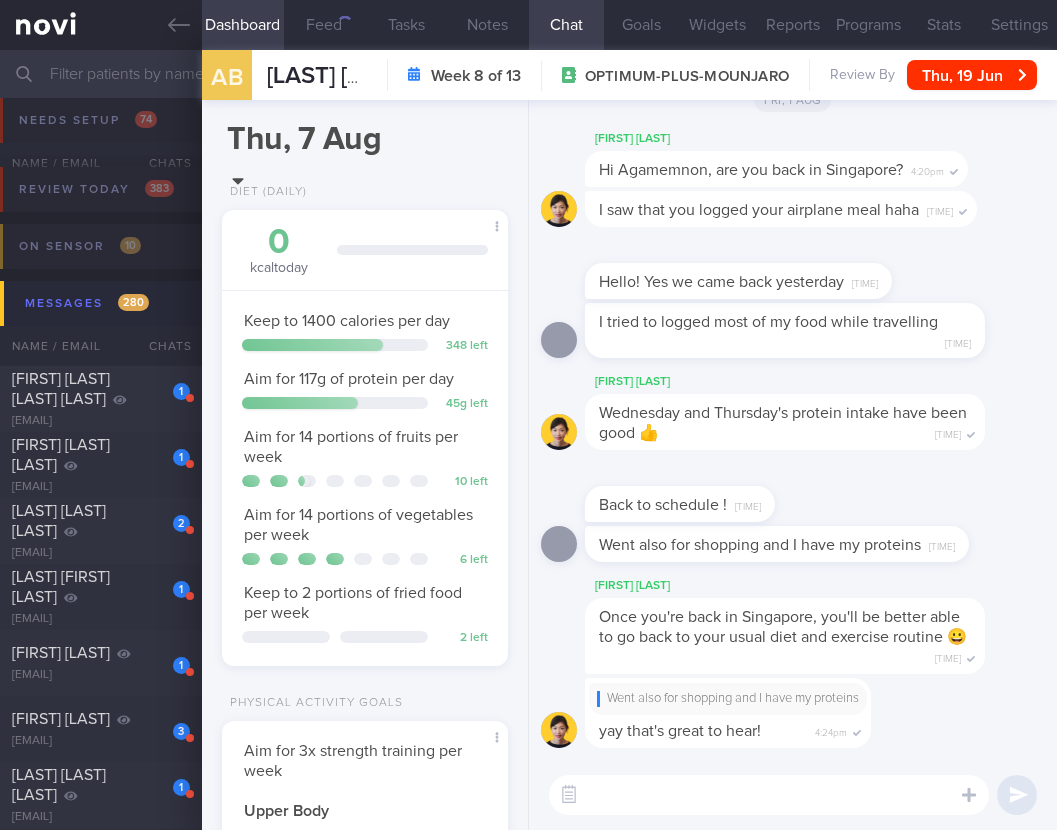 click on "Messages
280" at bounding box center [531, 303] 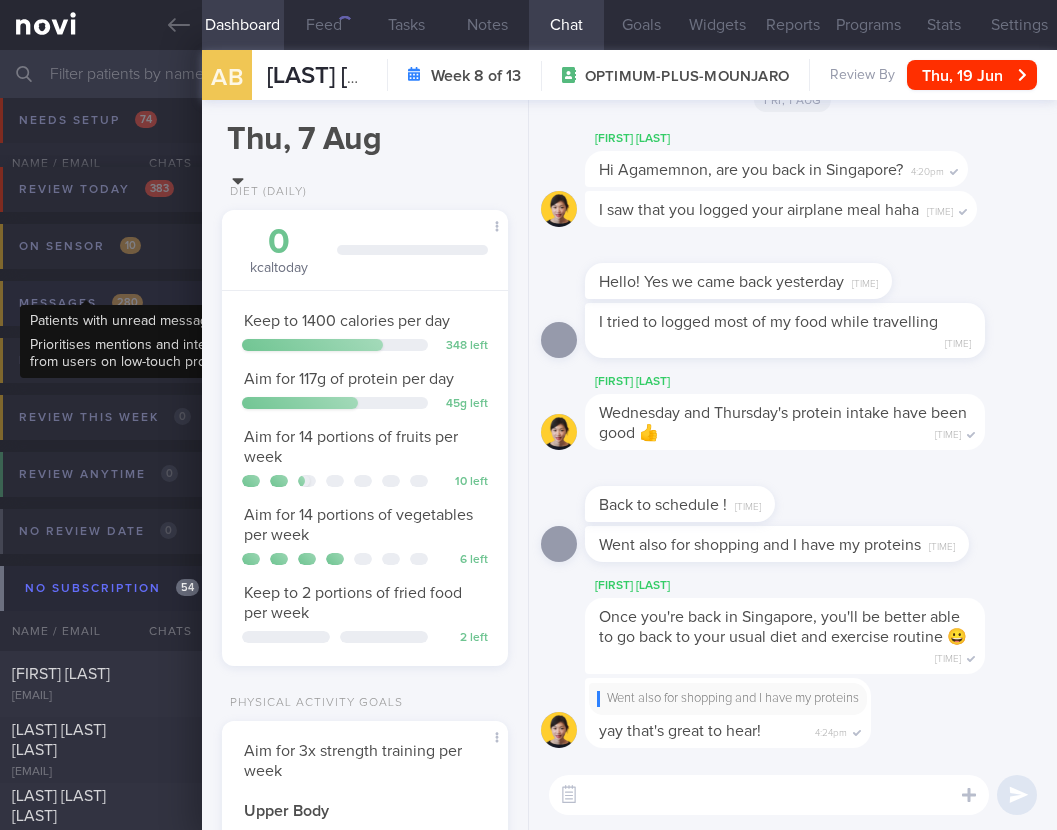 scroll, scrollTop: 22, scrollLeft: 0, axis: vertical 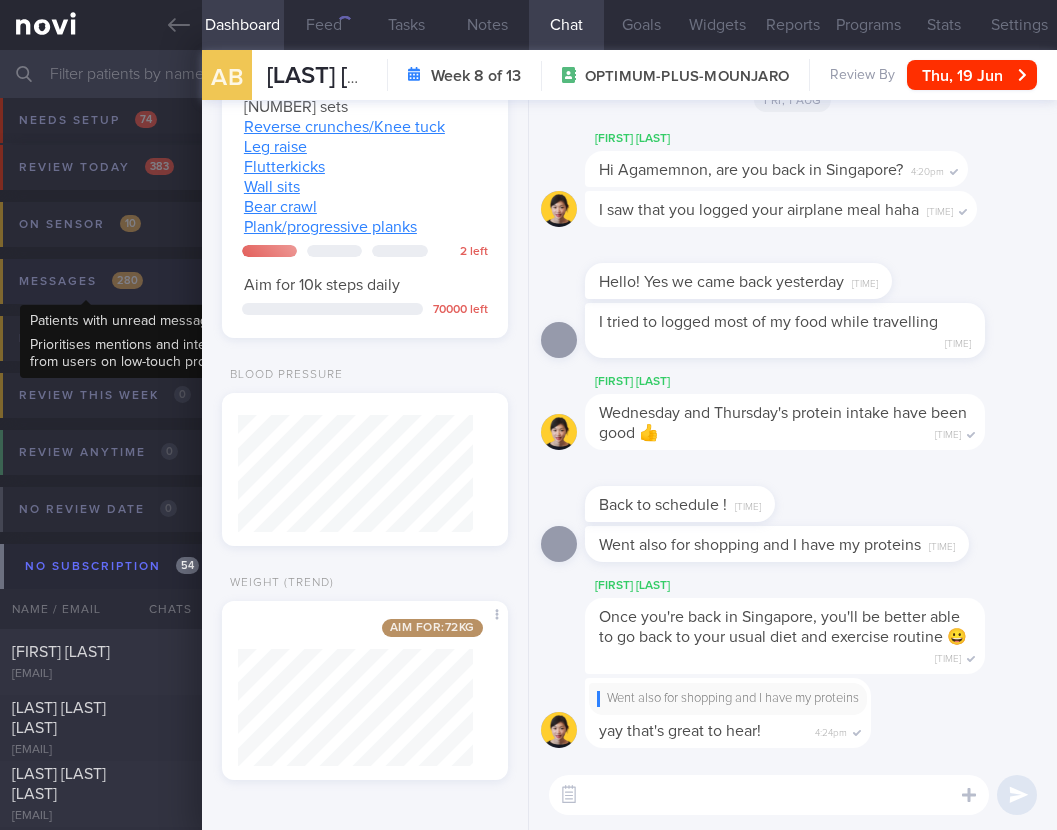 click on "Messages
280" at bounding box center (81, 281) 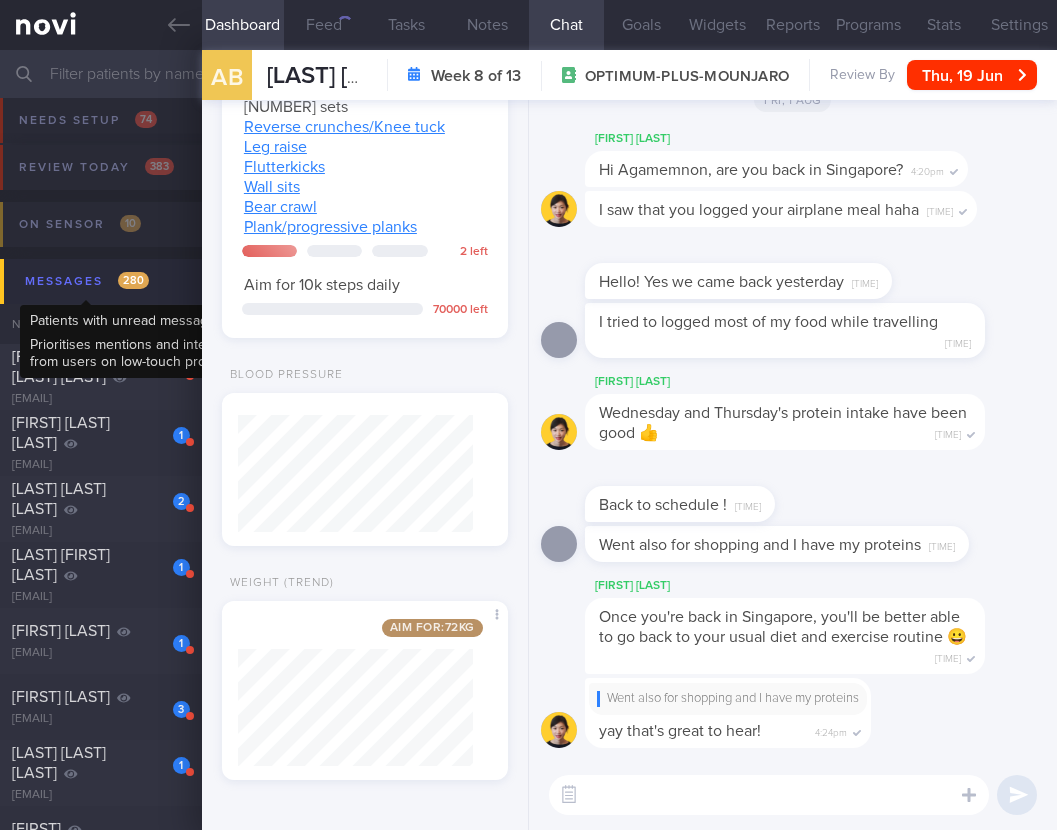 click on "Messages
280" at bounding box center (87, 281) 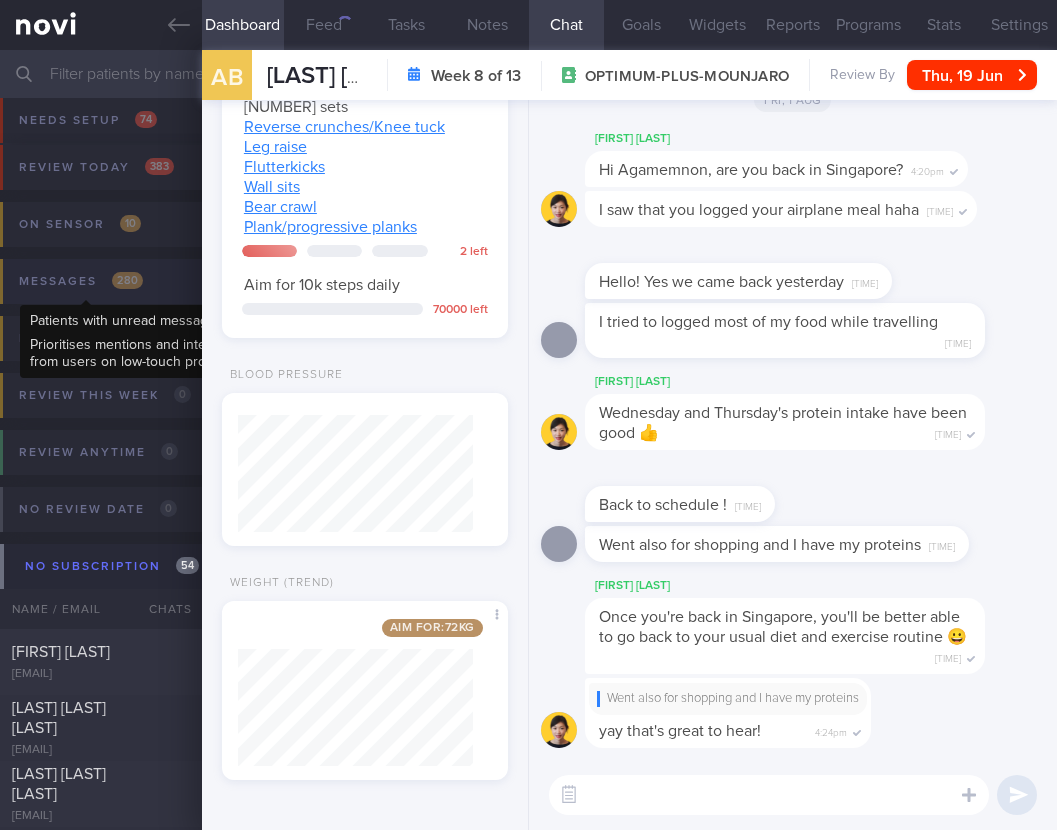 click on "Messages
280" at bounding box center [81, 281] 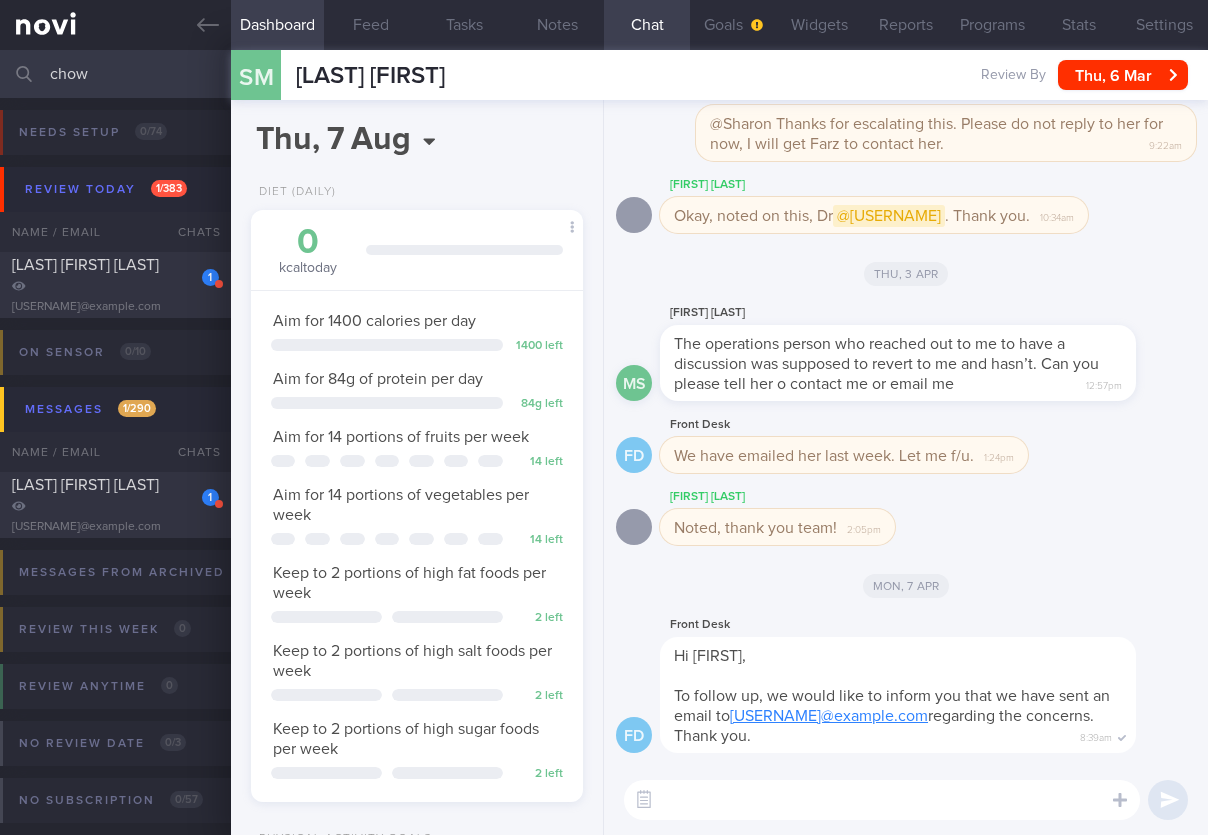 select on "7" 